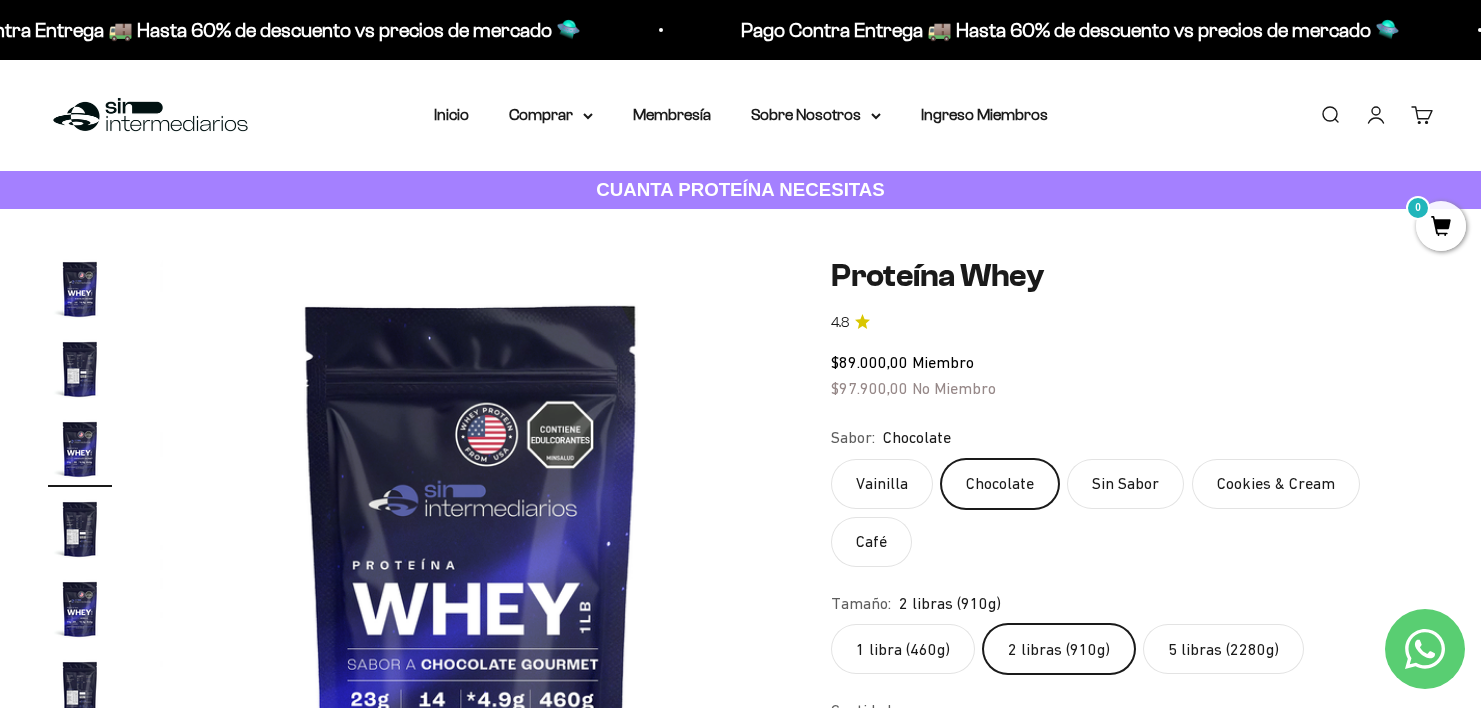 scroll, scrollTop: 1458, scrollLeft: 0, axis: vertical 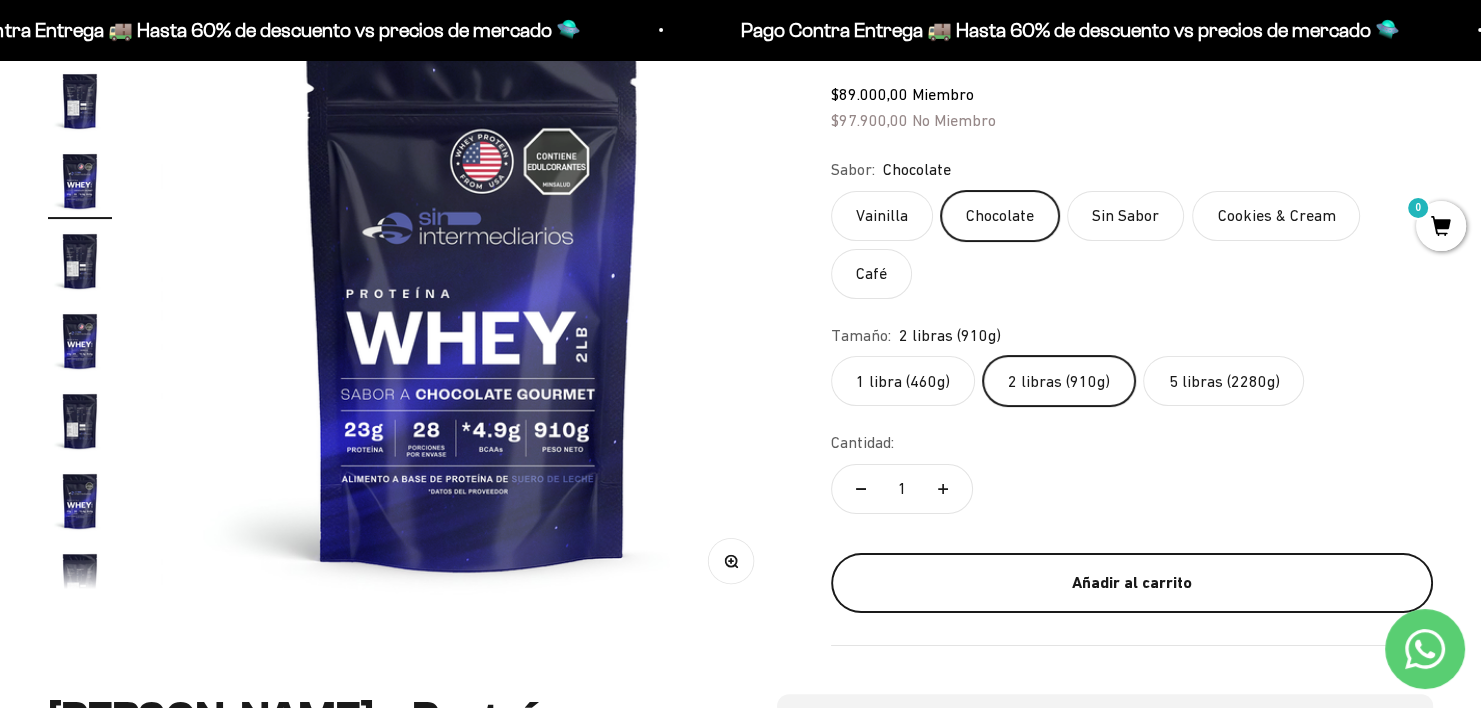 click on "Añadir al carrito" at bounding box center (1132, 583) 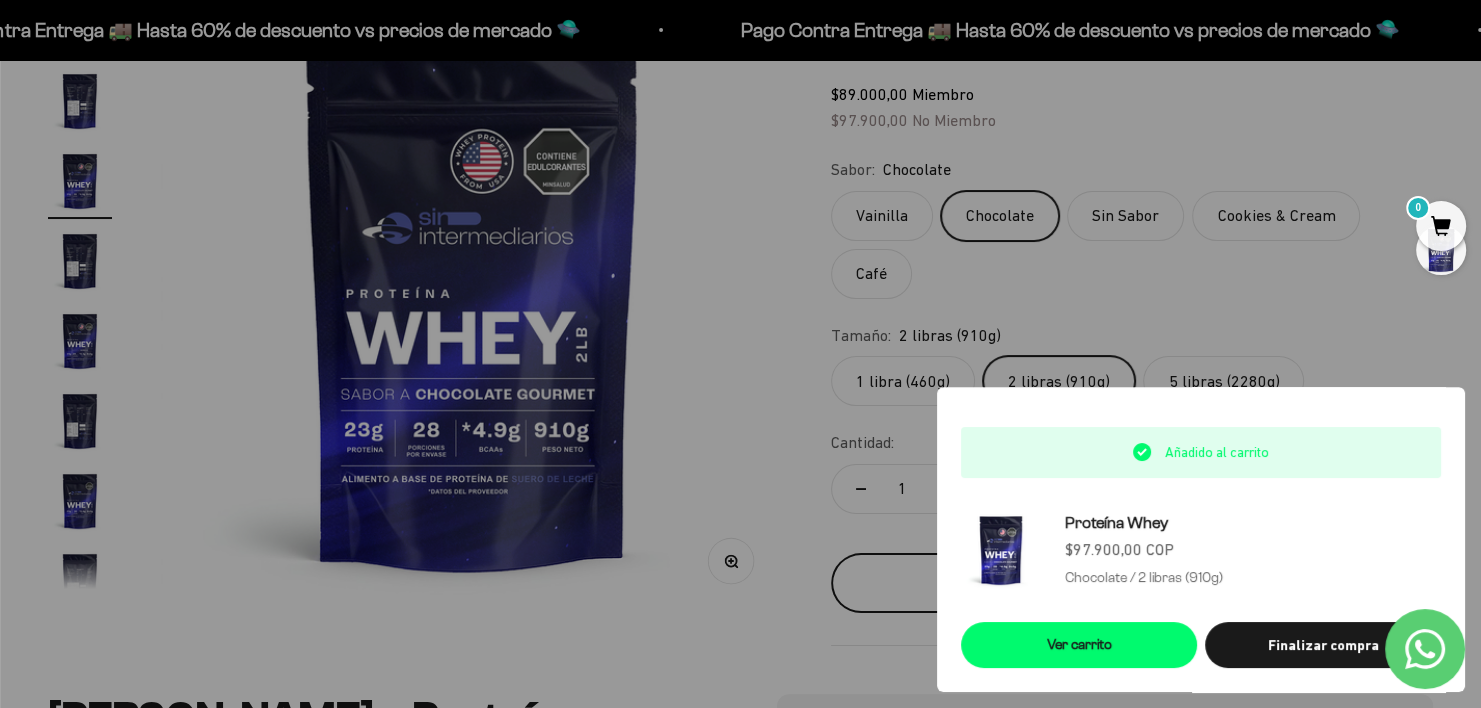 scroll, scrollTop: 0, scrollLeft: 1309, axis: horizontal 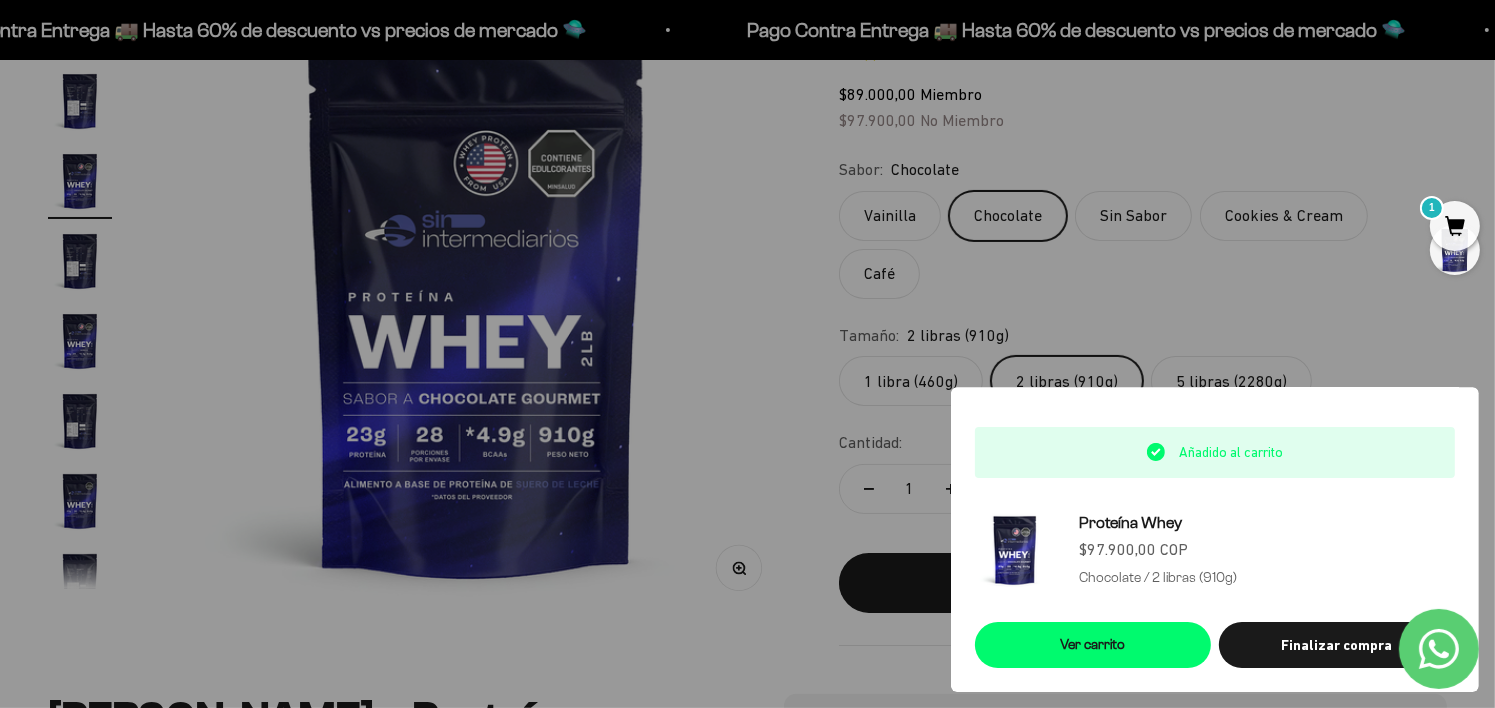 click at bounding box center (747, 354) 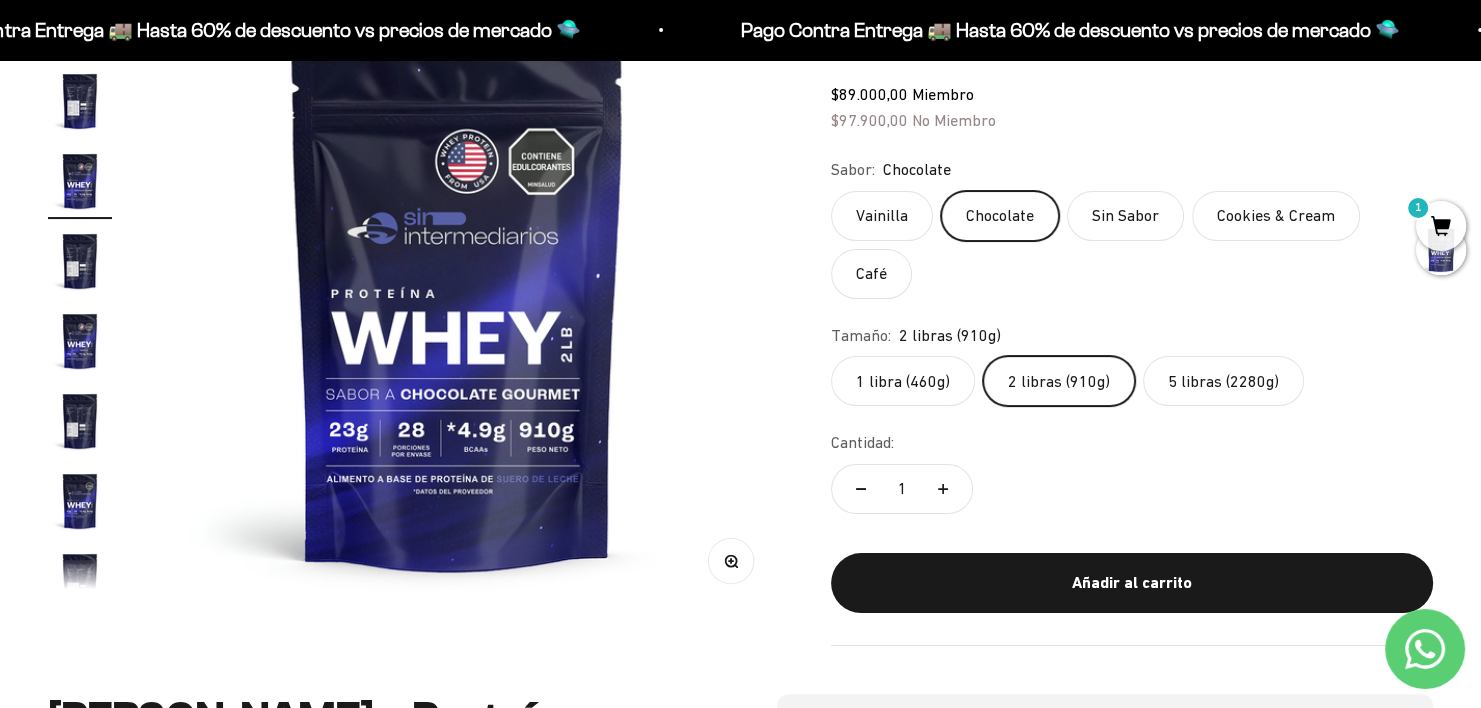scroll, scrollTop: 0, scrollLeft: 1294, axis: horizontal 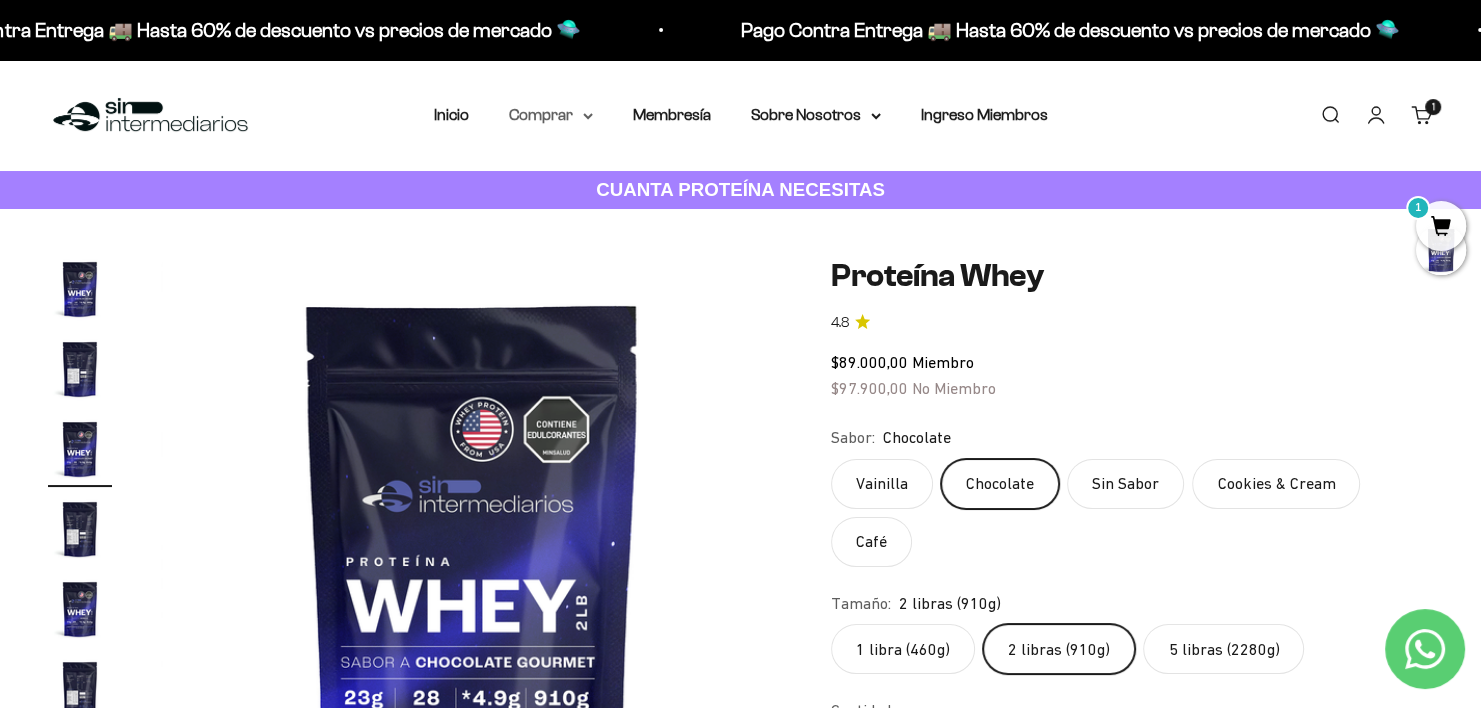 click on "Comprar" at bounding box center (551, 115) 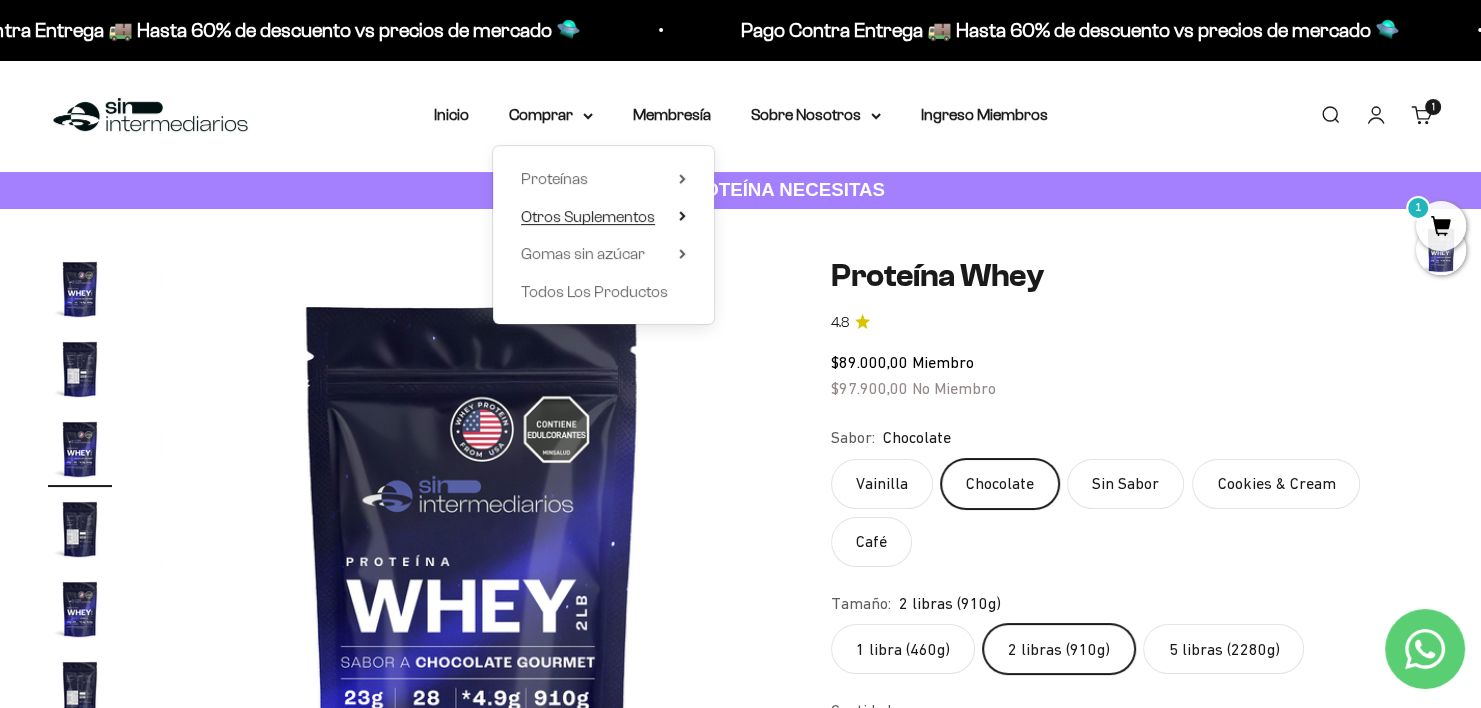 click on "Otros Suplementos" at bounding box center (588, 216) 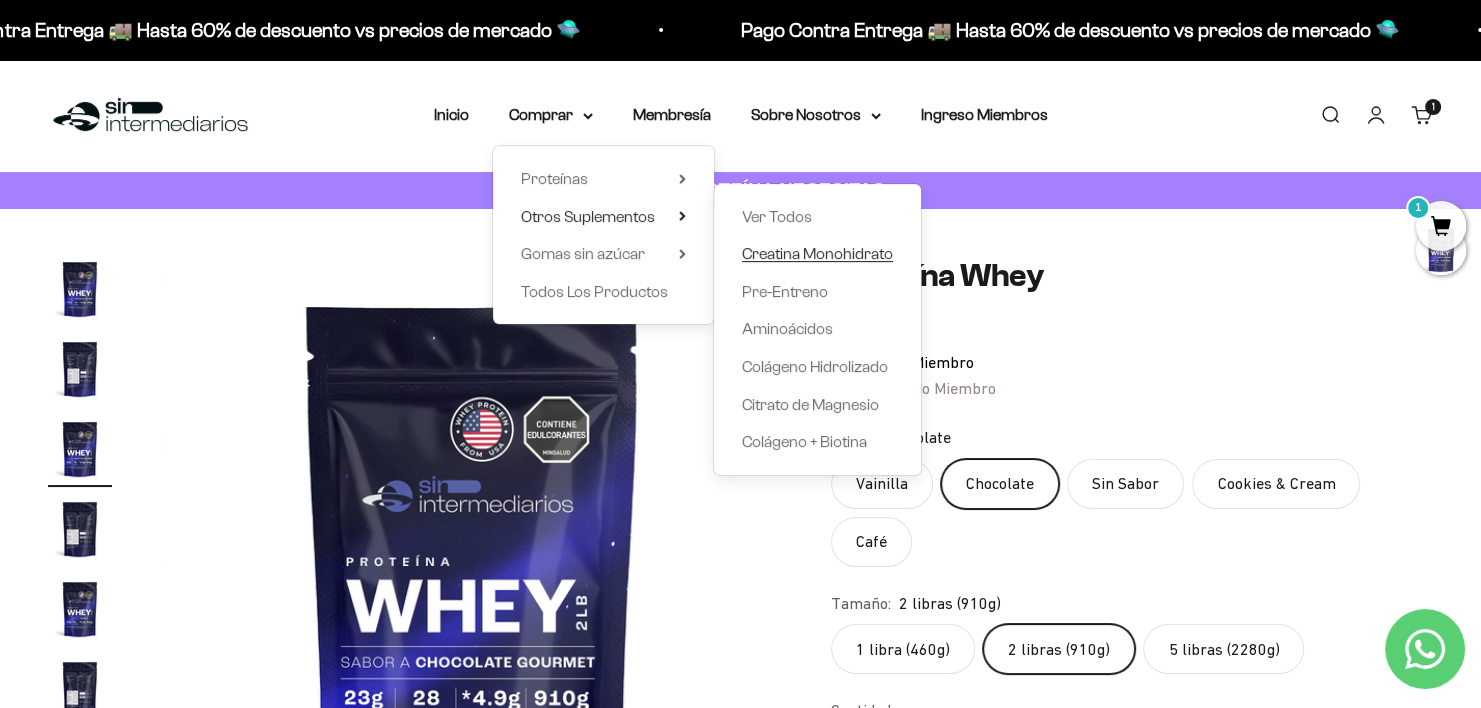 click on "Creatina Monohidrato" at bounding box center [817, 253] 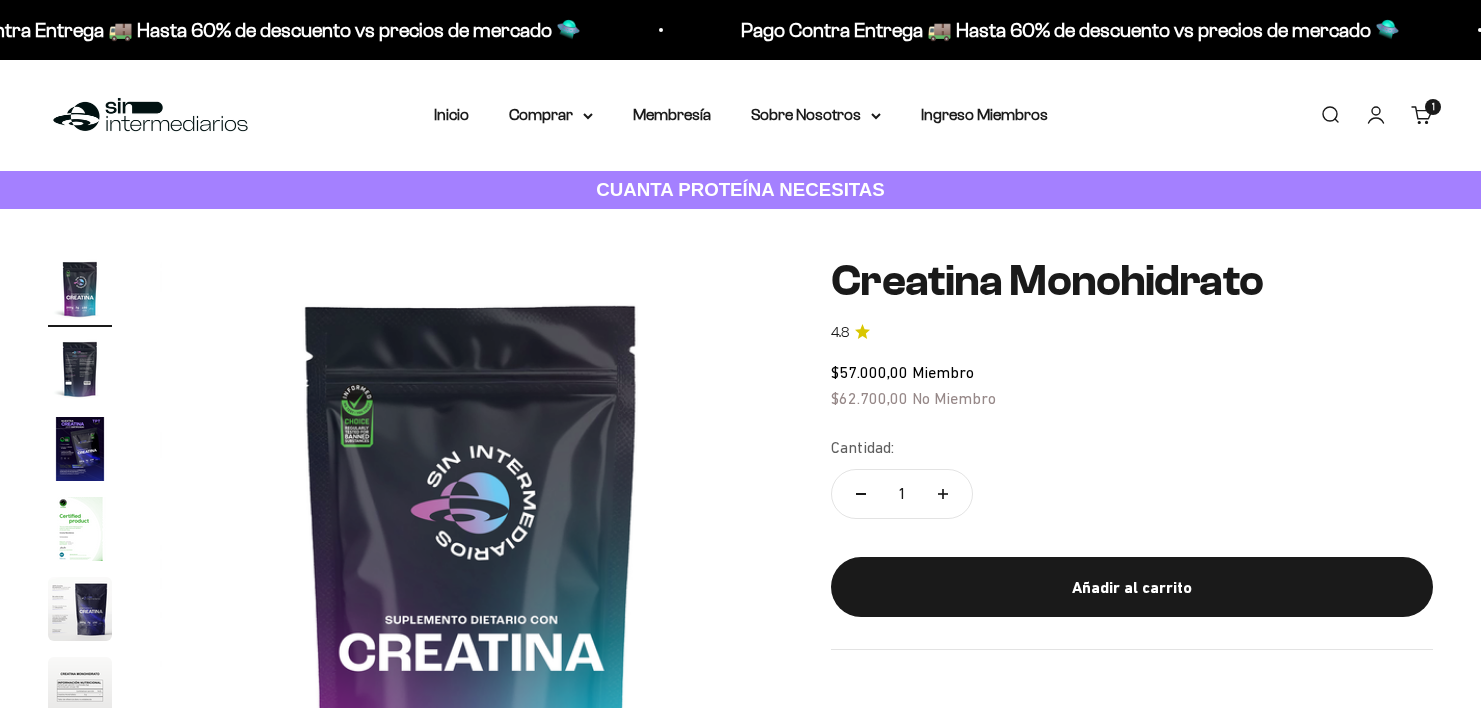 scroll, scrollTop: 0, scrollLeft: 0, axis: both 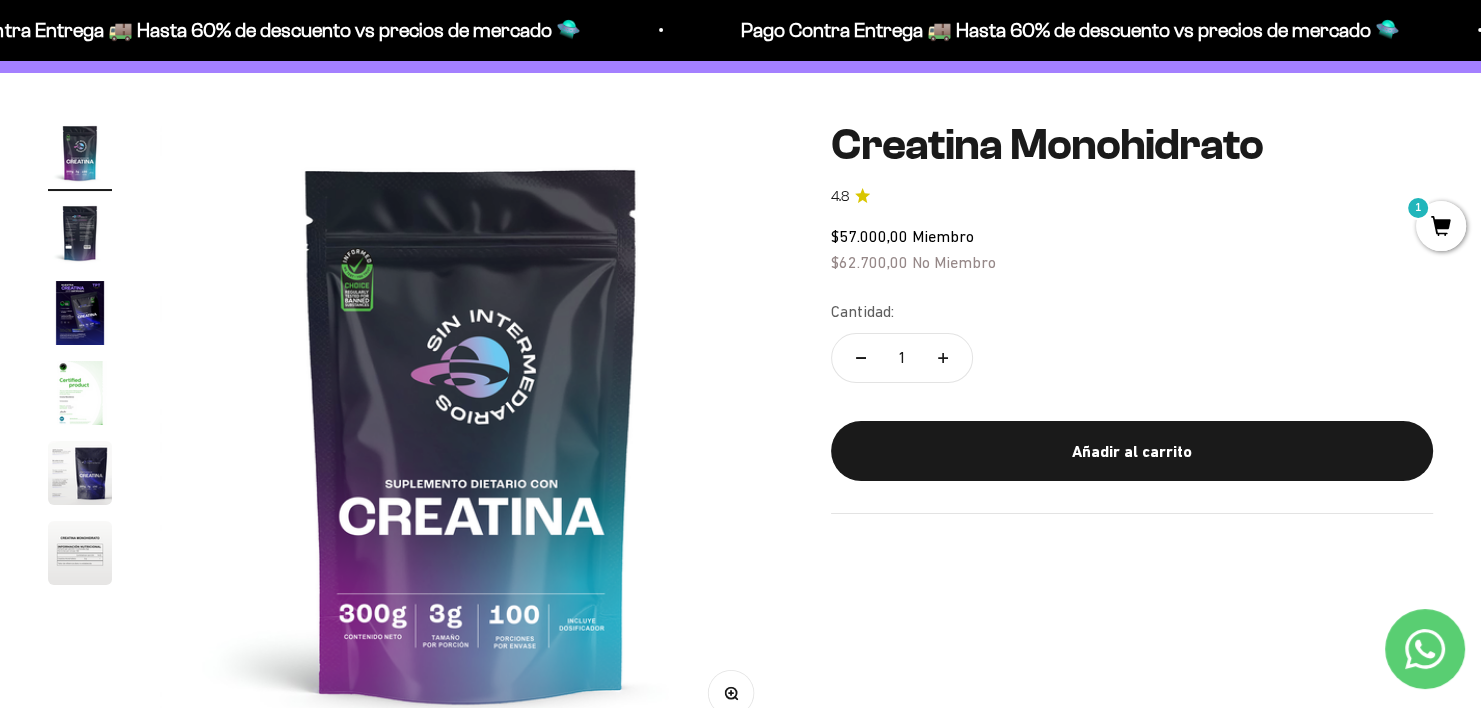 click at bounding box center (80, 233) 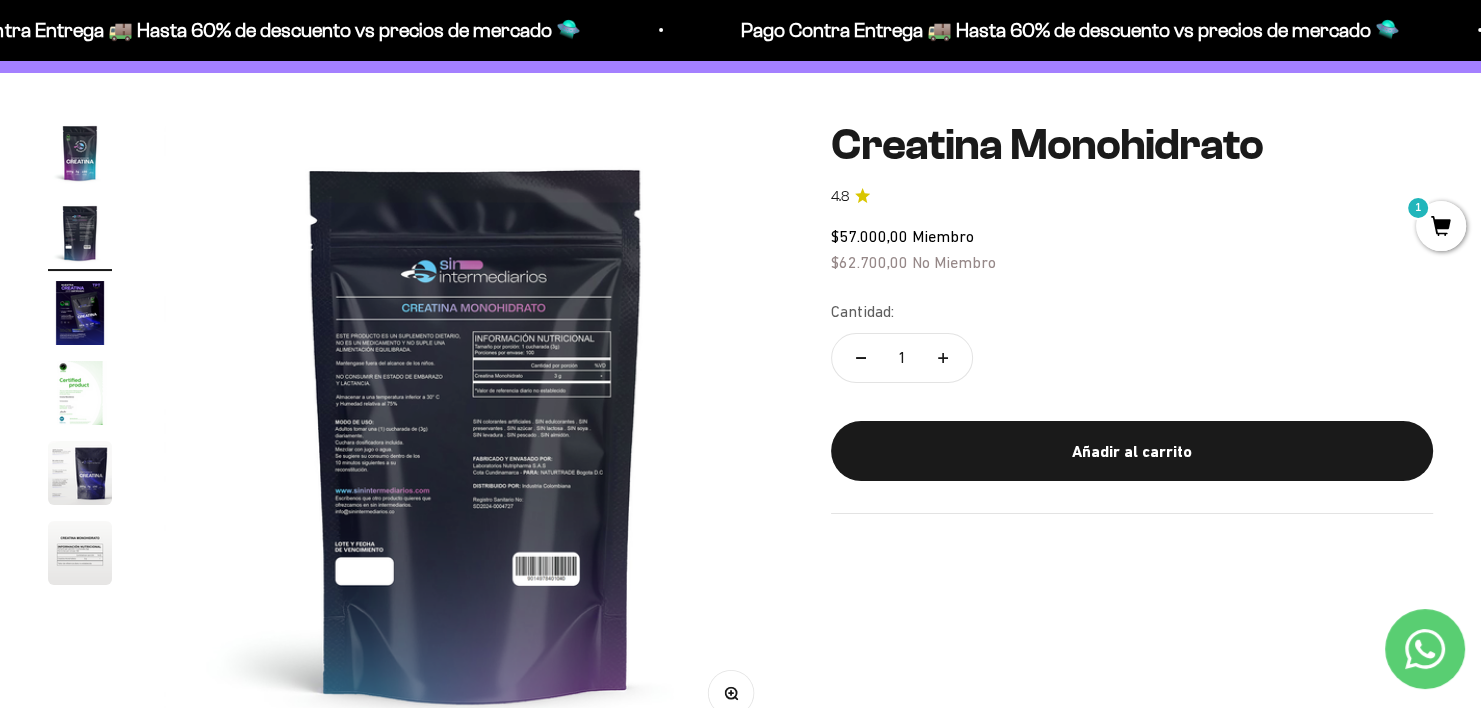 scroll, scrollTop: 0, scrollLeft: 647, axis: horizontal 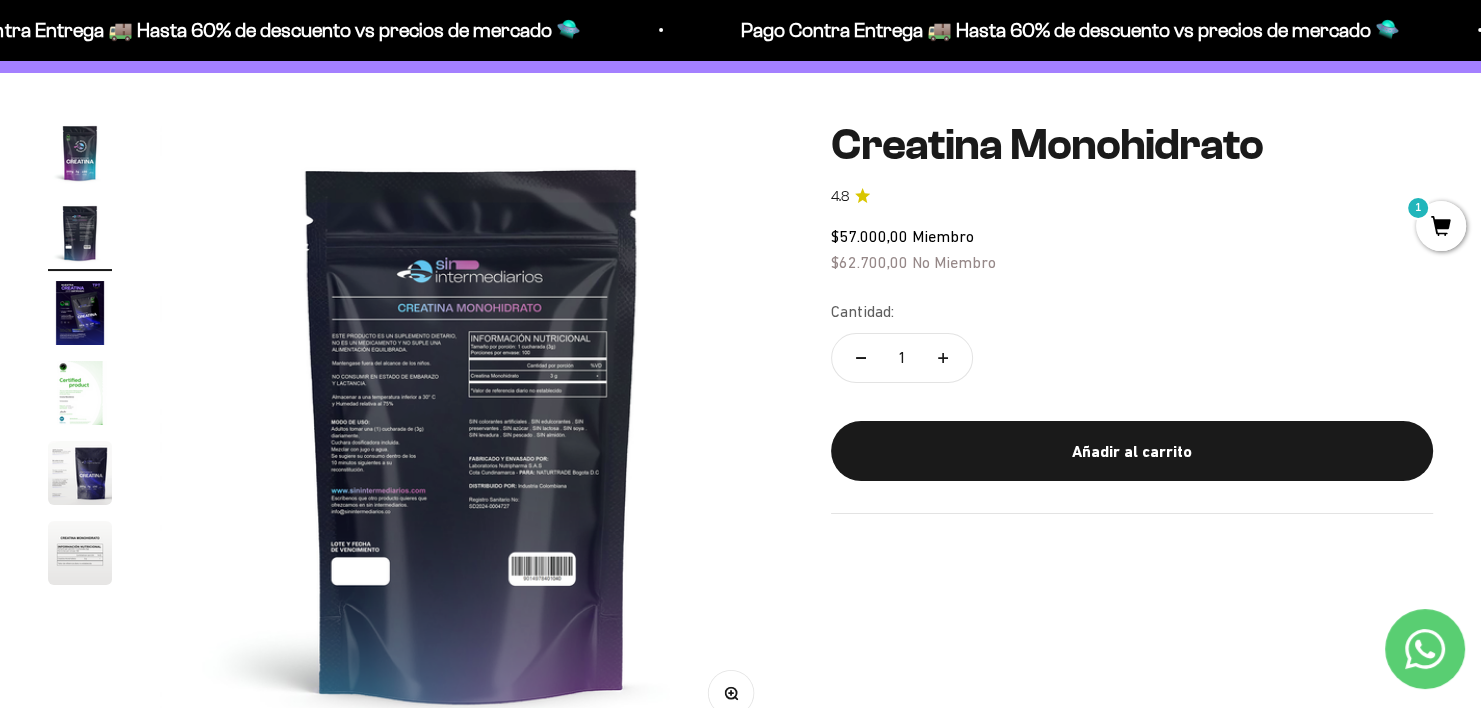 click on "Zoom" at bounding box center (731, 692) 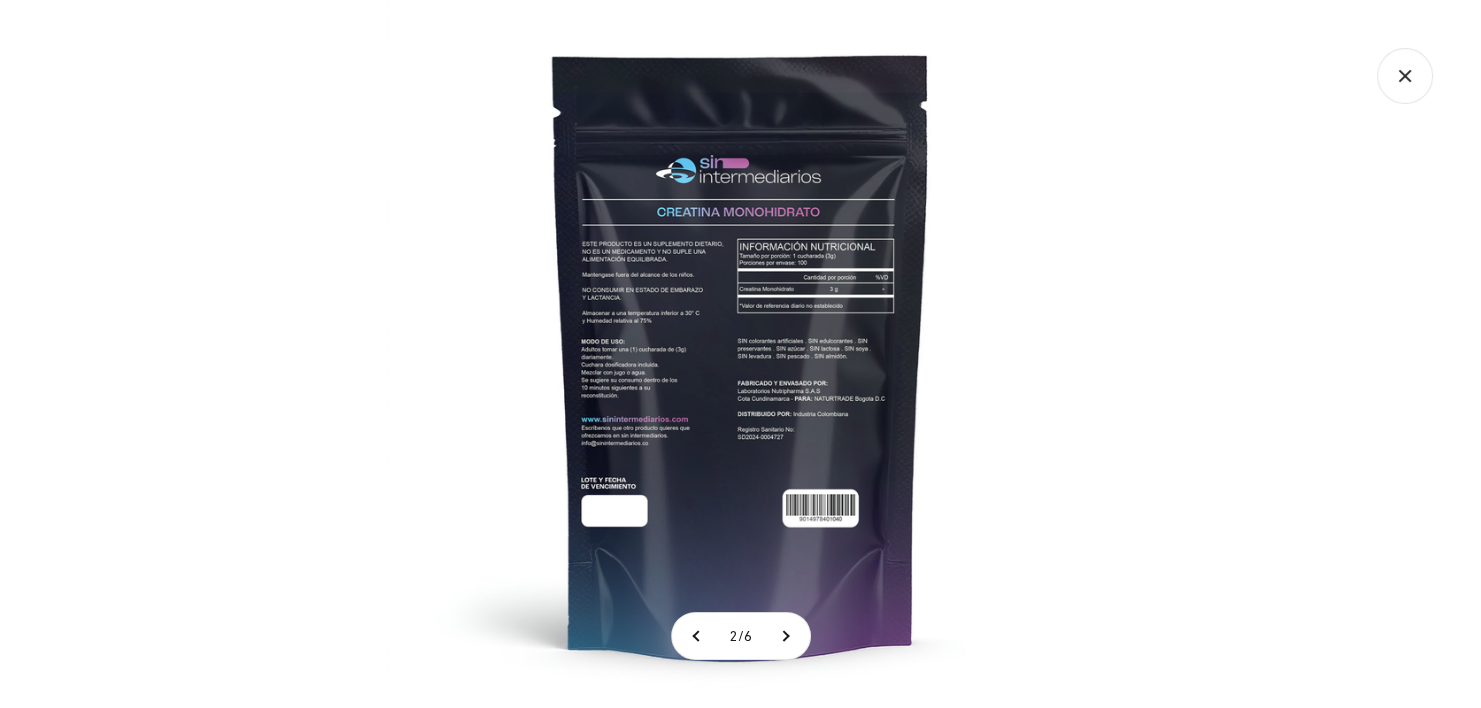 click at bounding box center [741, 354] 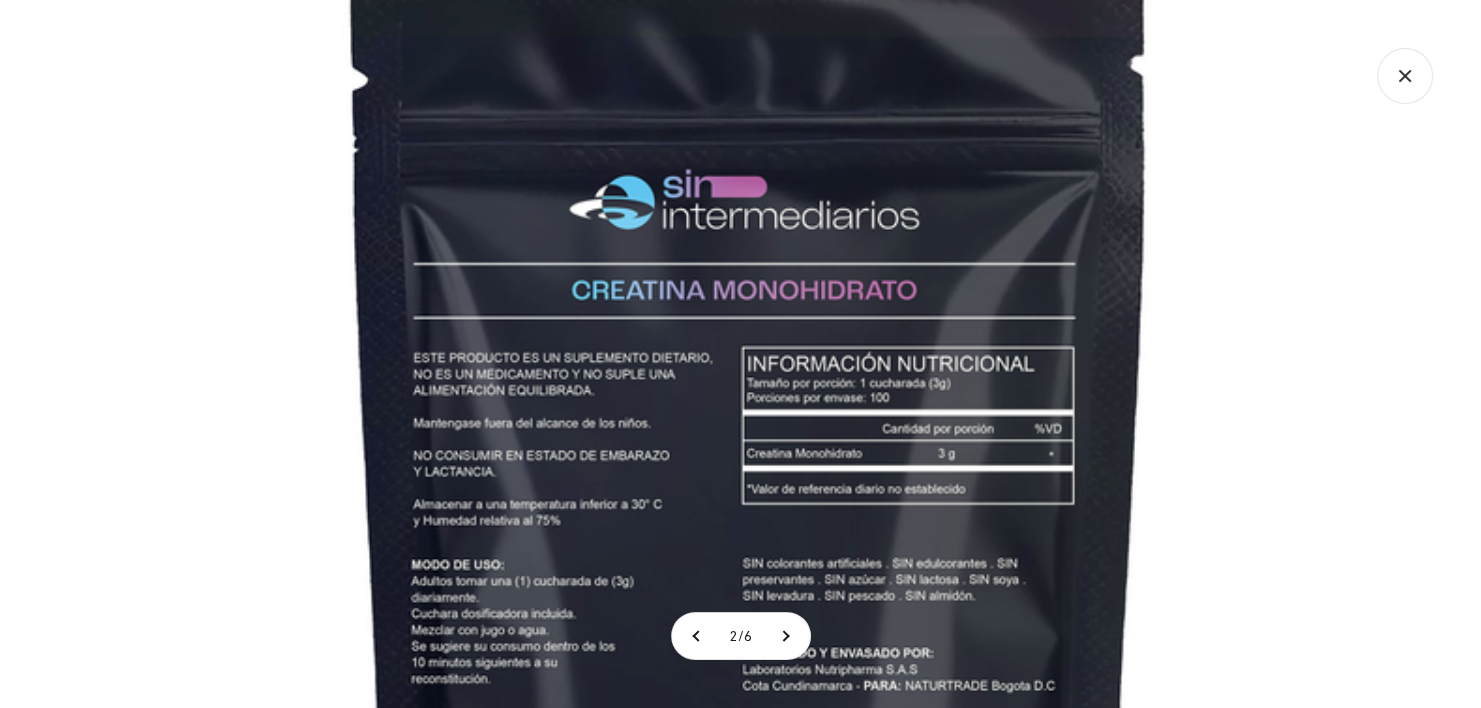 click at bounding box center (750, 591) 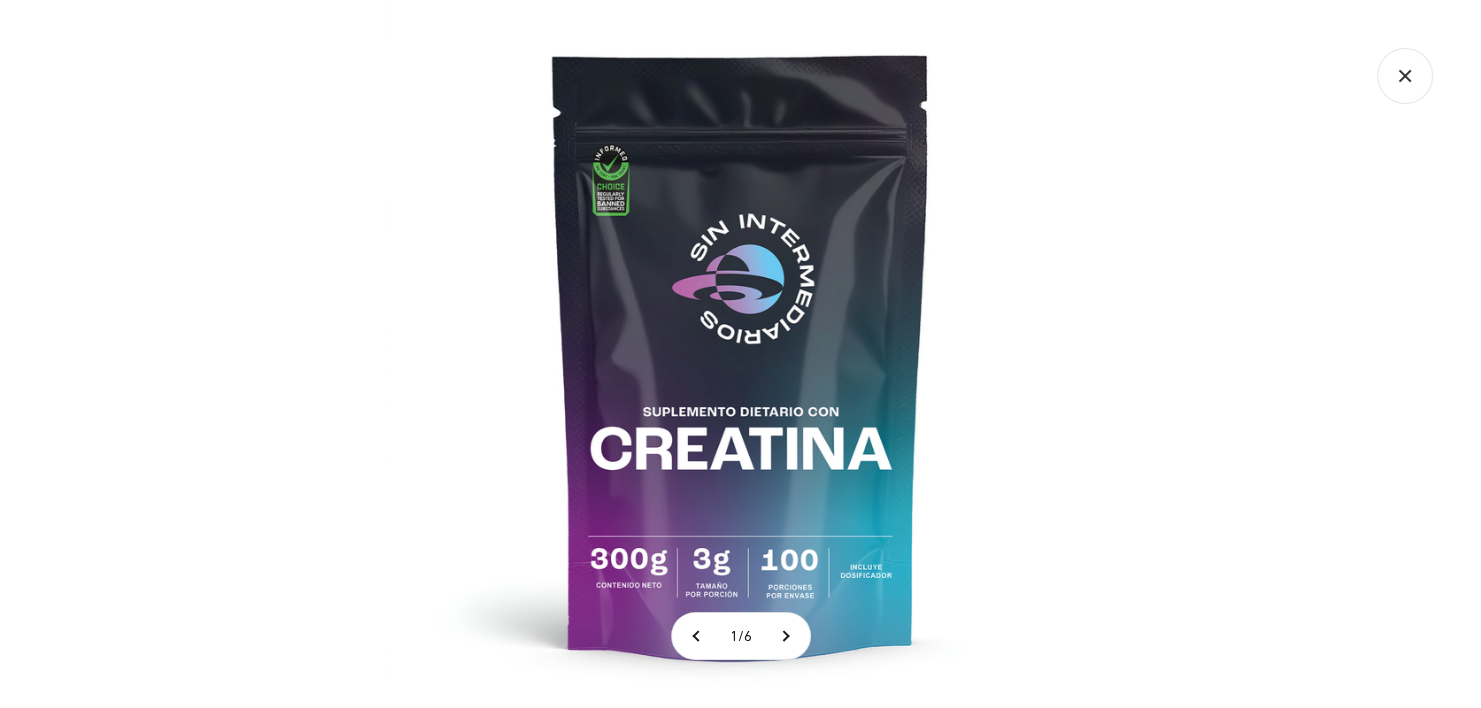 click 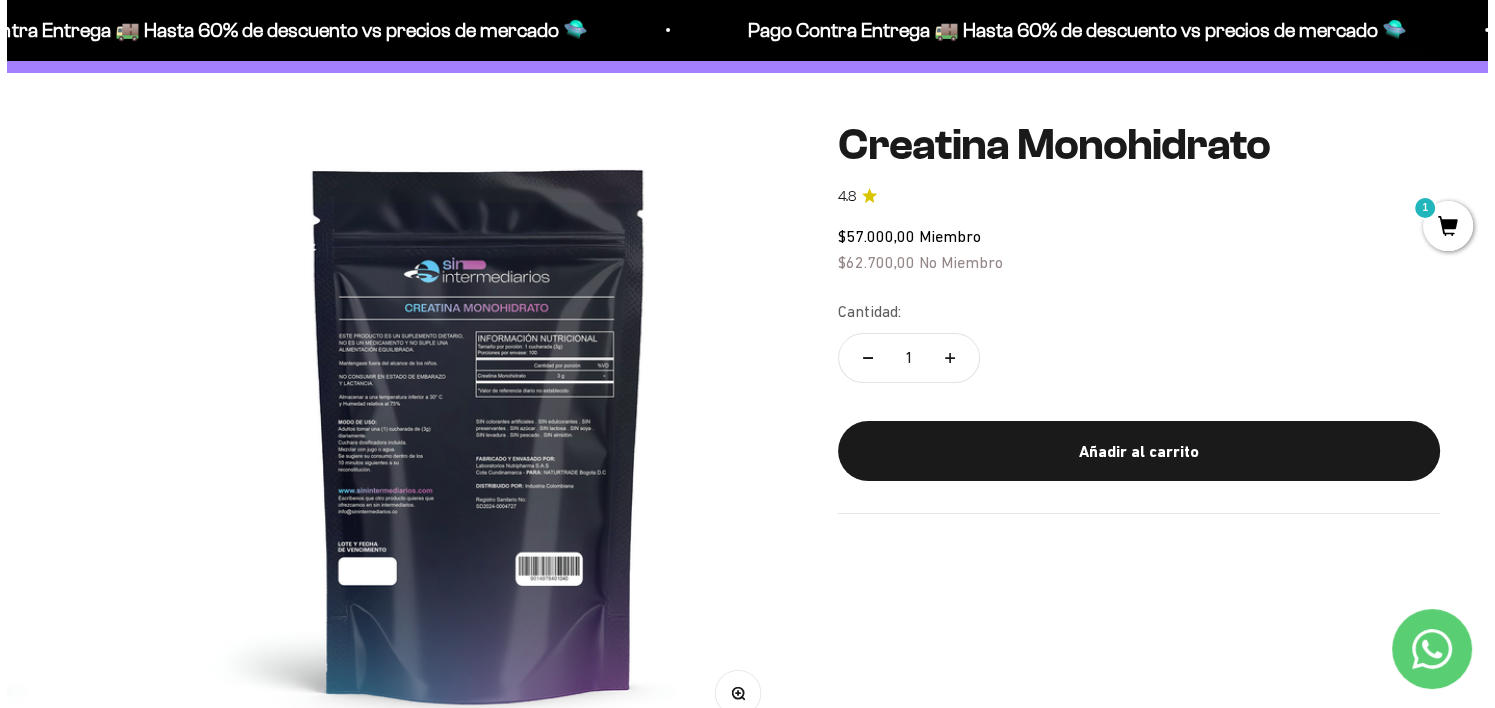 scroll, scrollTop: 142, scrollLeft: 0, axis: vertical 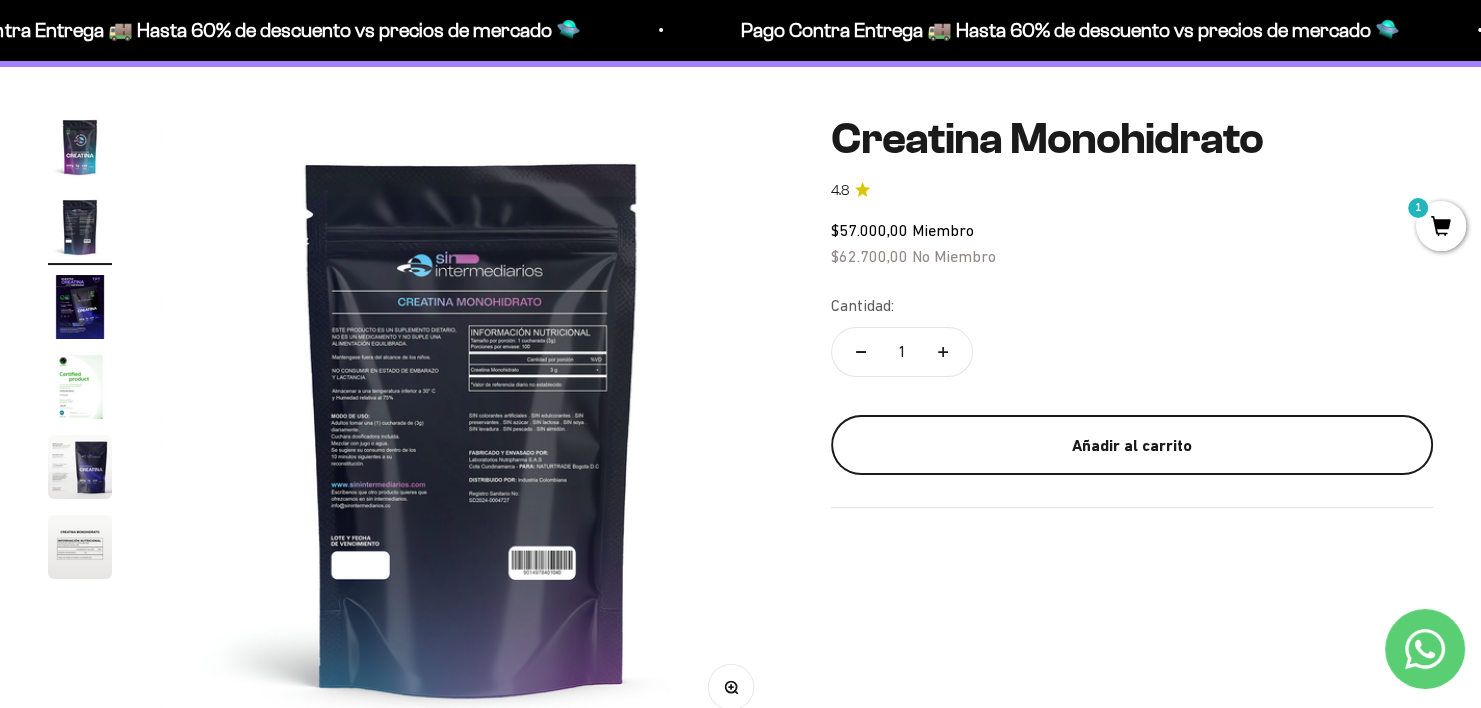 click on "Añadir al carrito" at bounding box center (1132, 446) 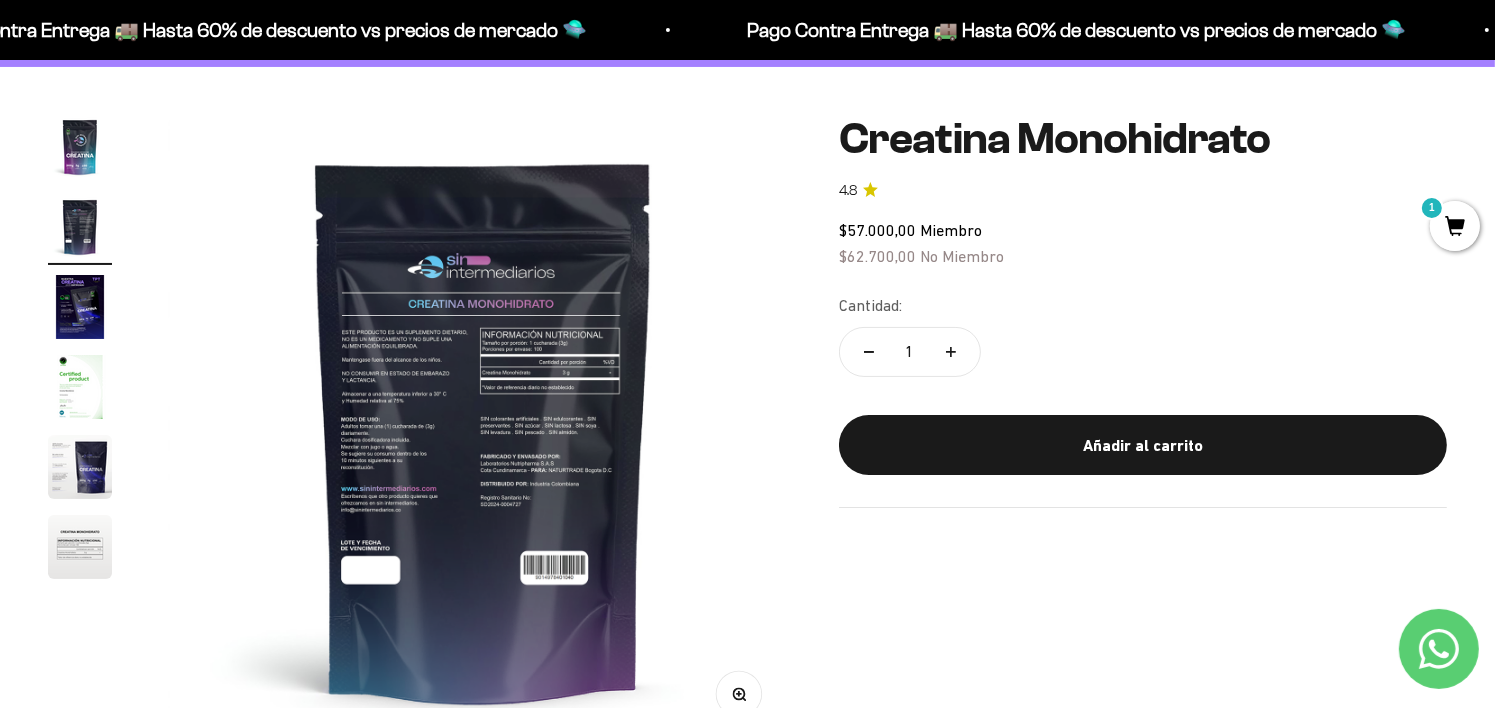 scroll, scrollTop: 0, scrollLeft: 654, axis: horizontal 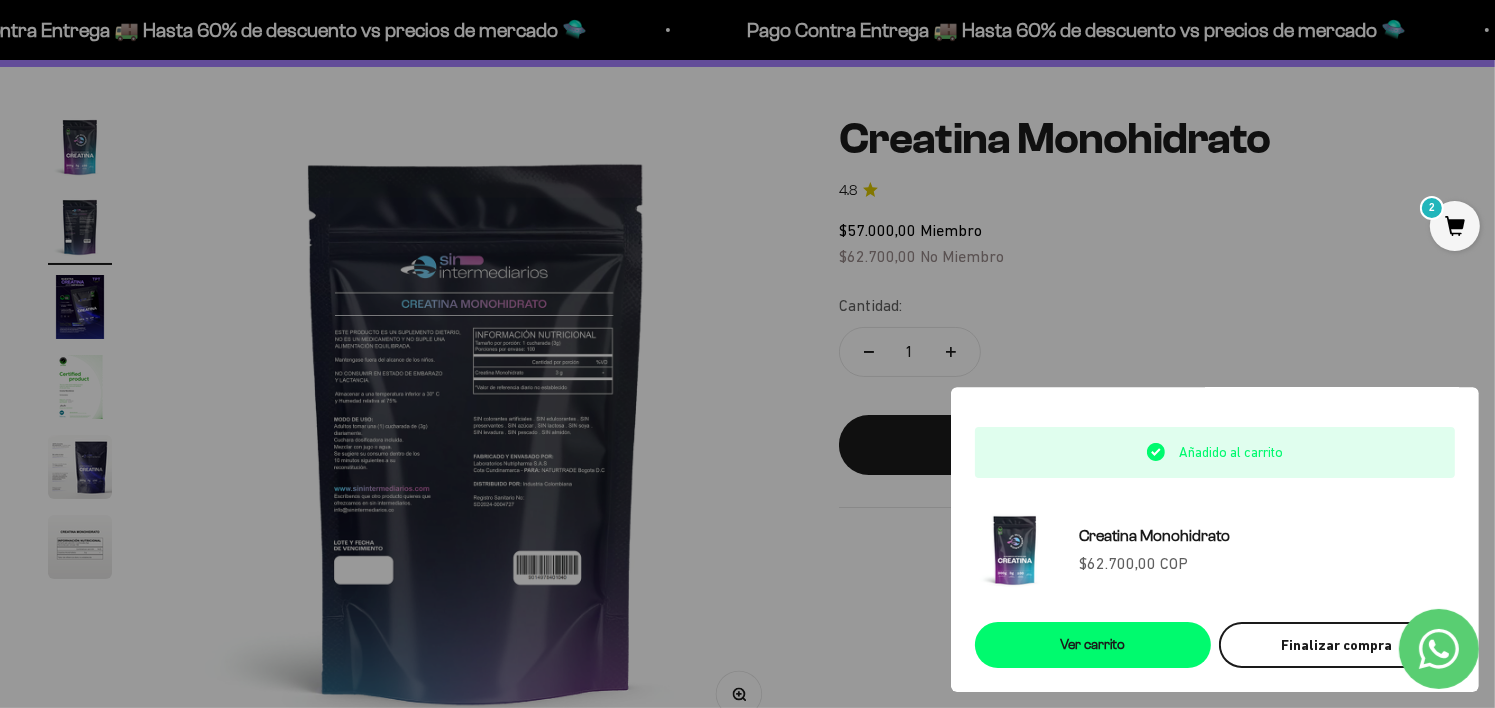 click on "Finalizar compra" at bounding box center [1337, 645] 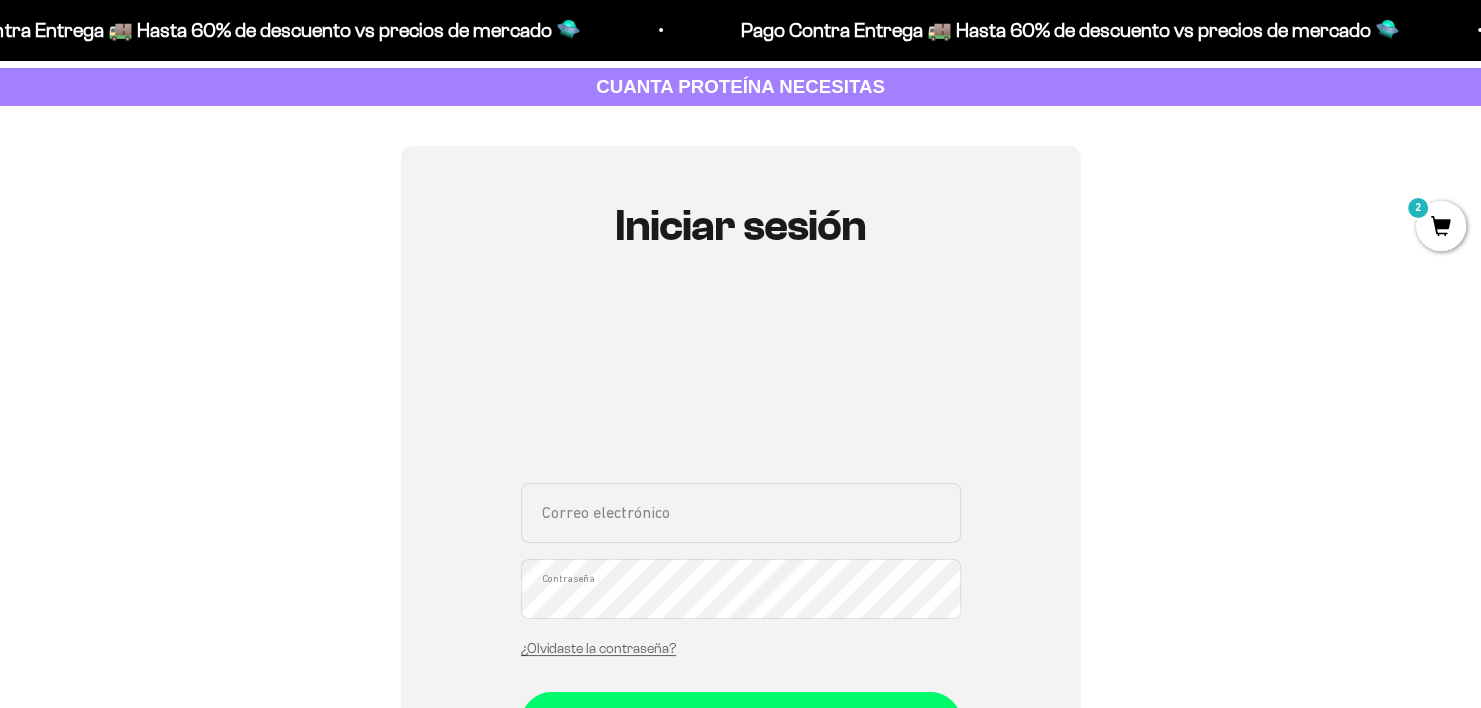 scroll, scrollTop: 423, scrollLeft: 0, axis: vertical 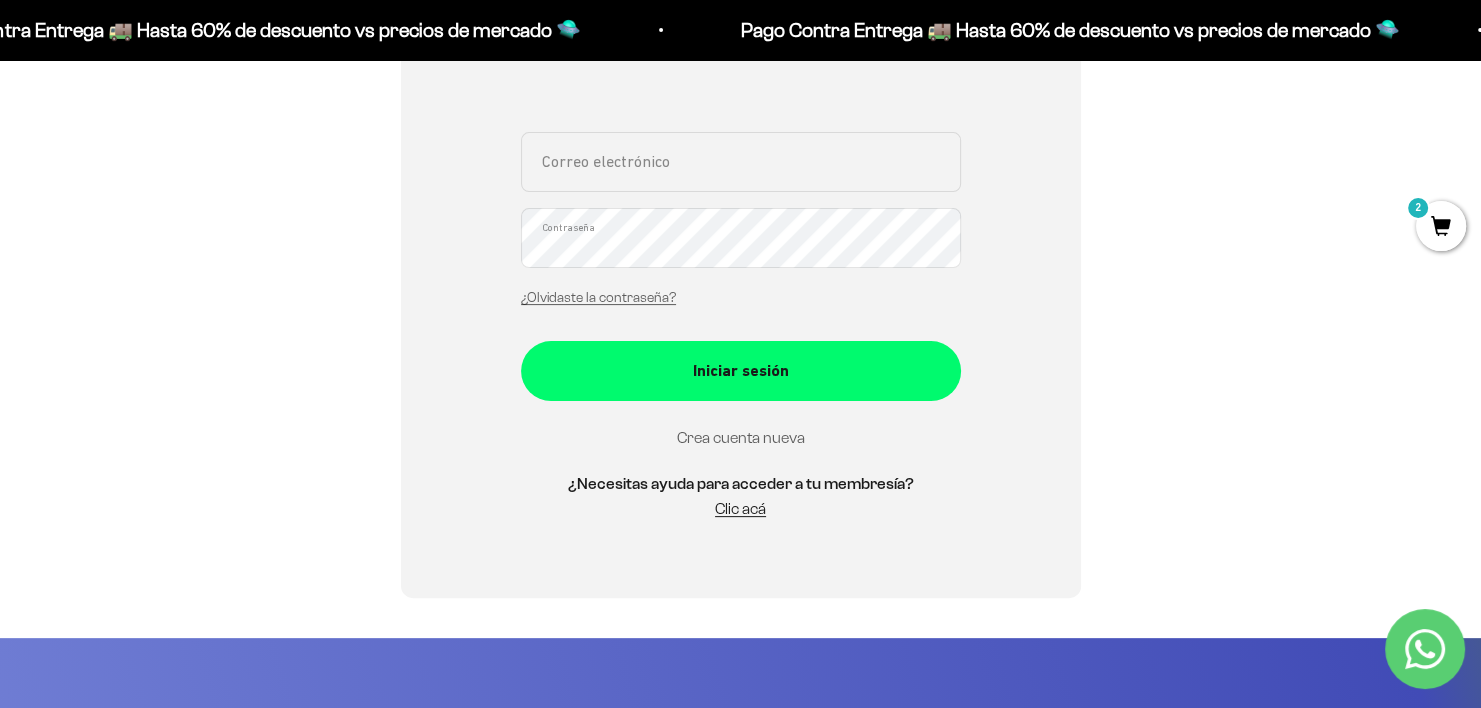 click on "Crea cuenta nueva" at bounding box center (741, 437) 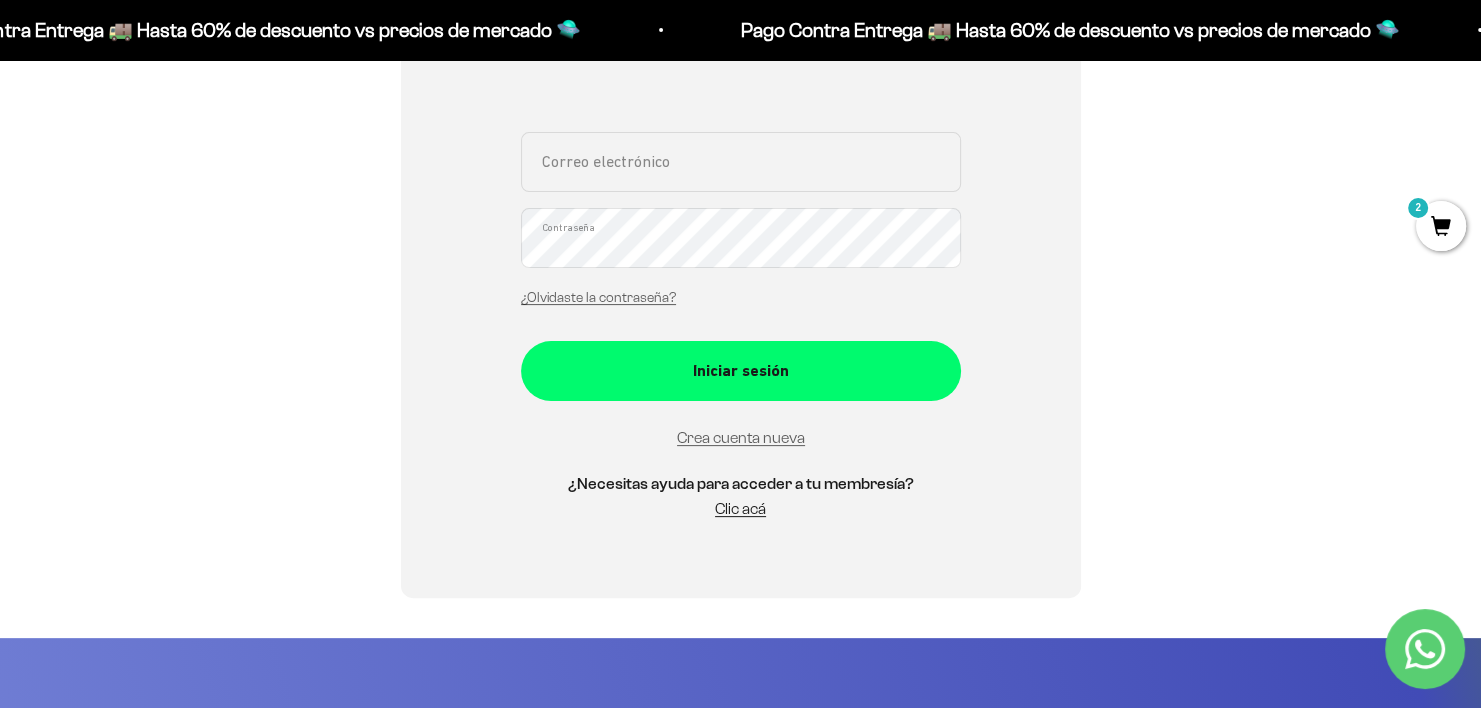 scroll, scrollTop: 354, scrollLeft: 0, axis: vertical 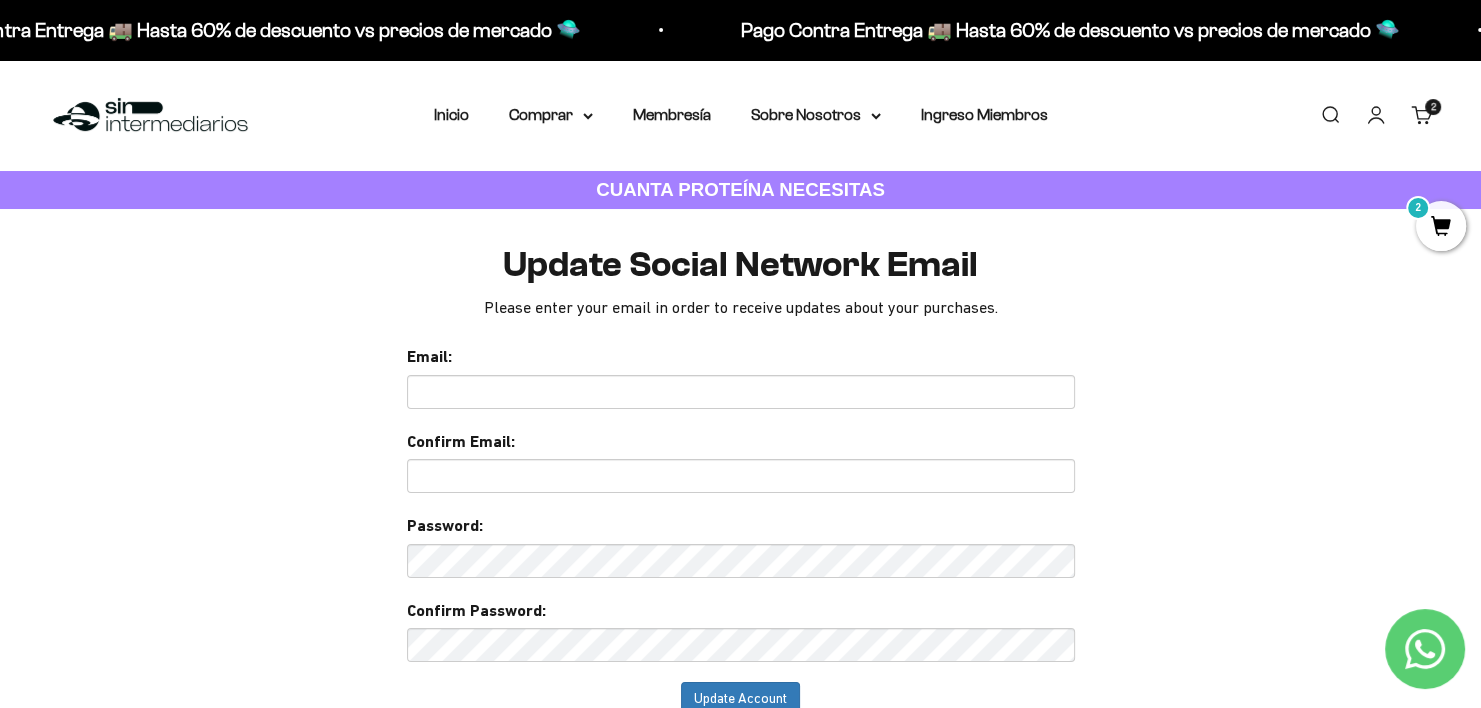 click at bounding box center [741, 392] 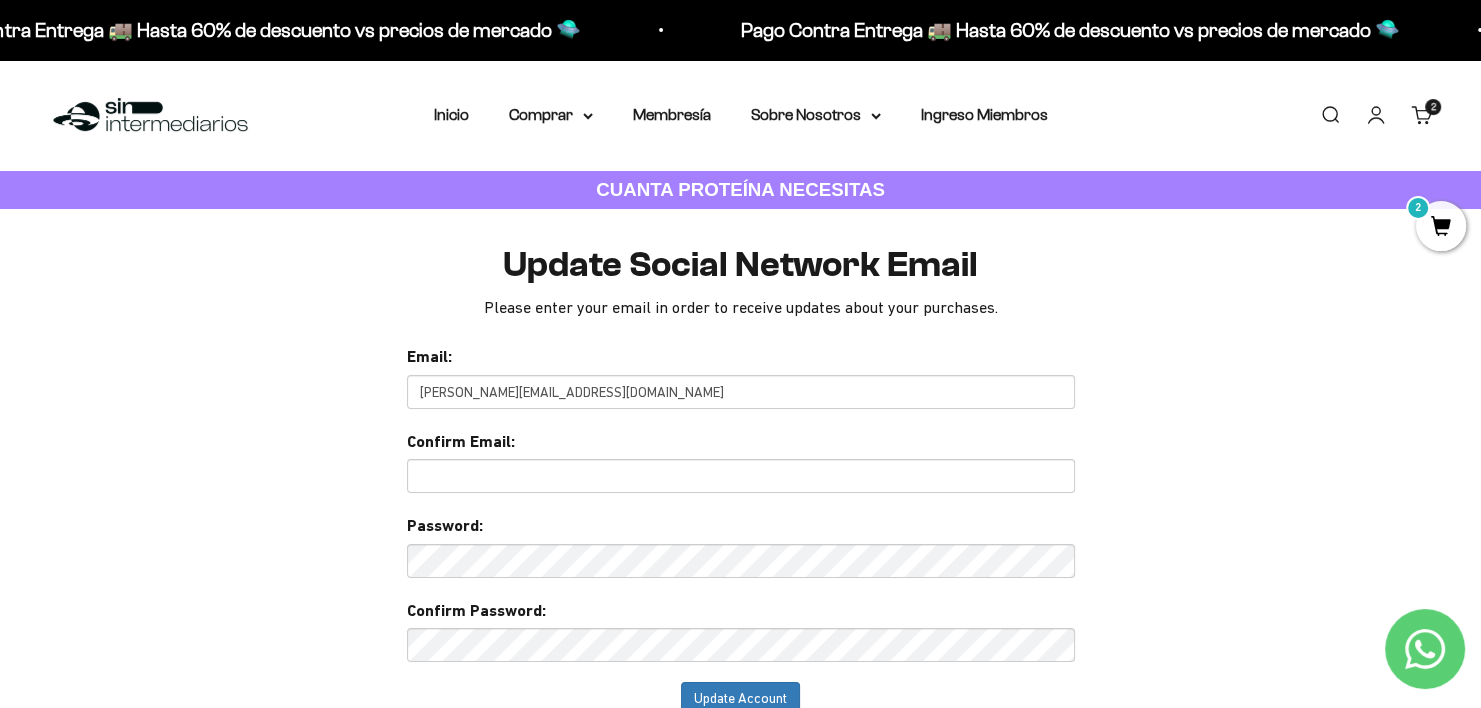 click at bounding box center (741, 476) 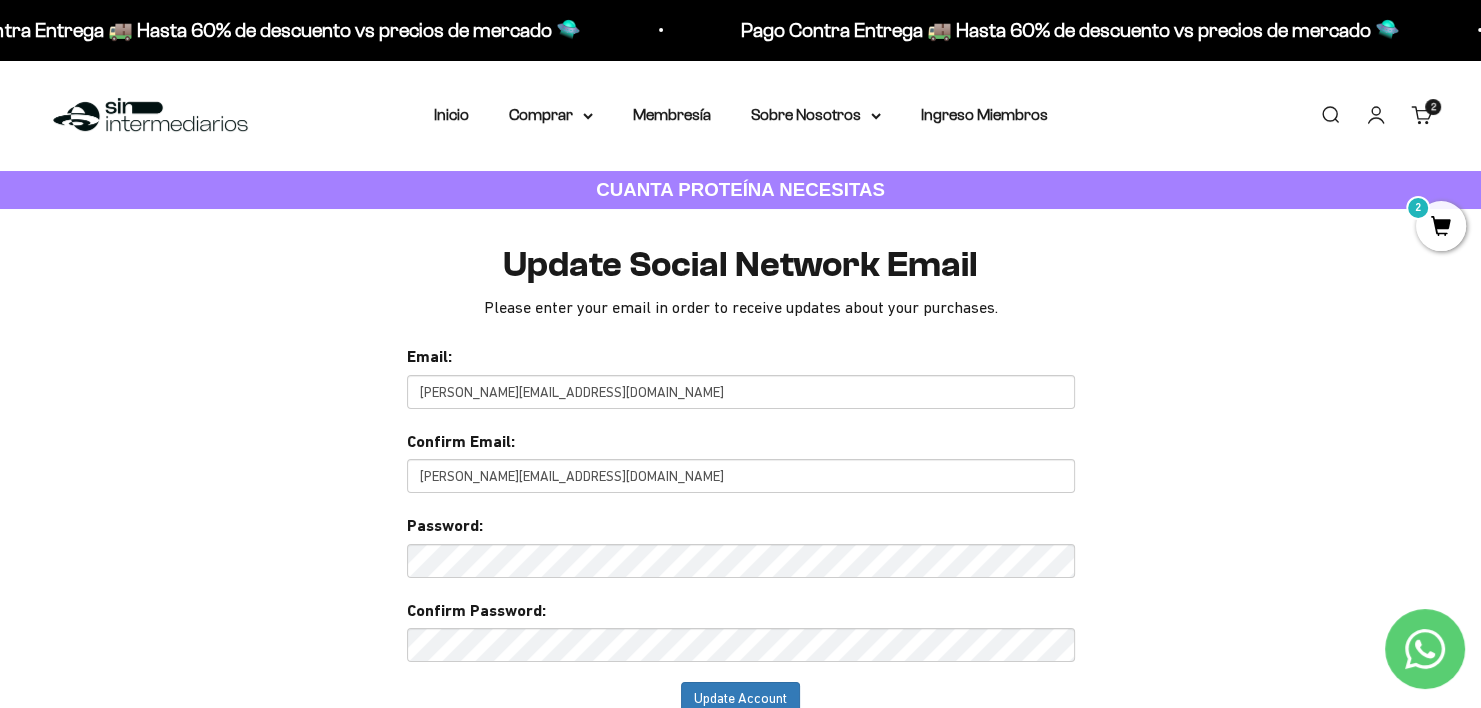 type on "camilo.carvajal1995@hotmail.com" 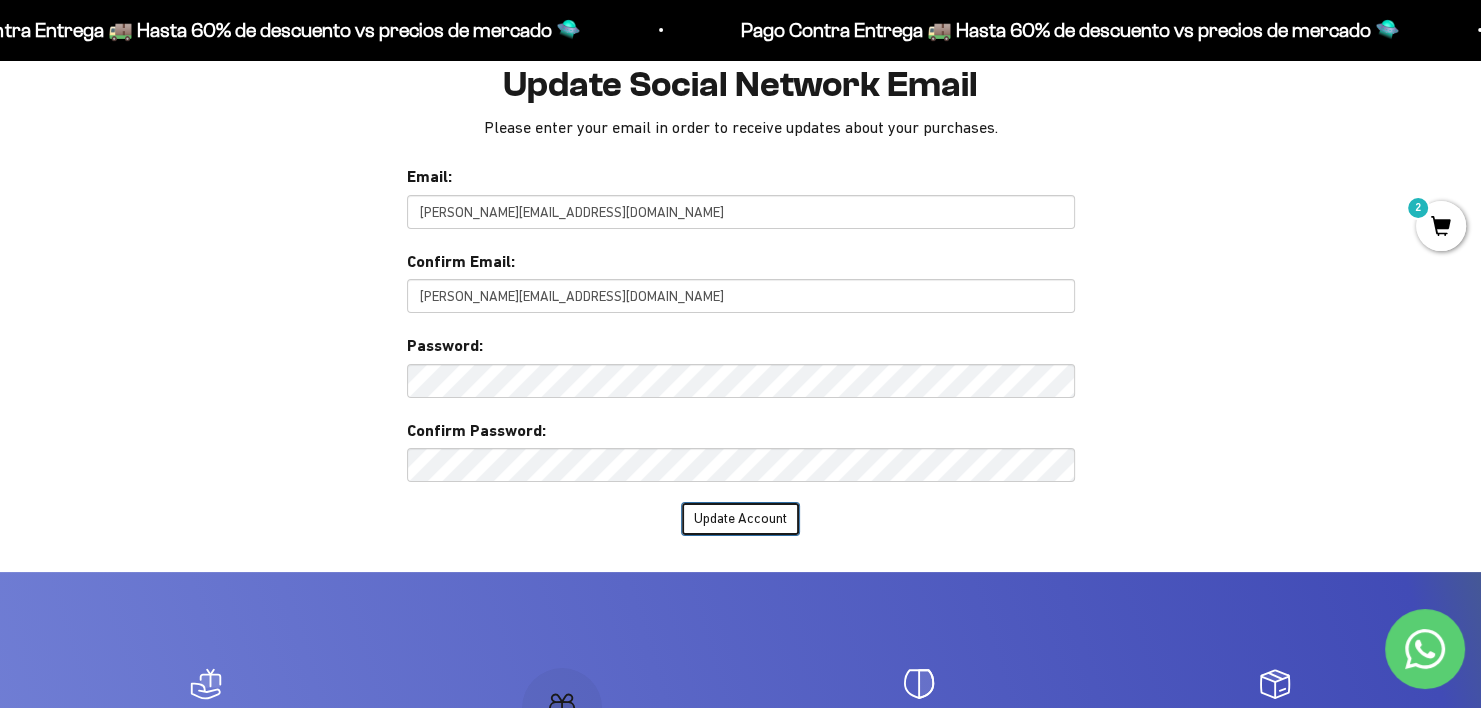 click on "Update Account" at bounding box center (740, 519) 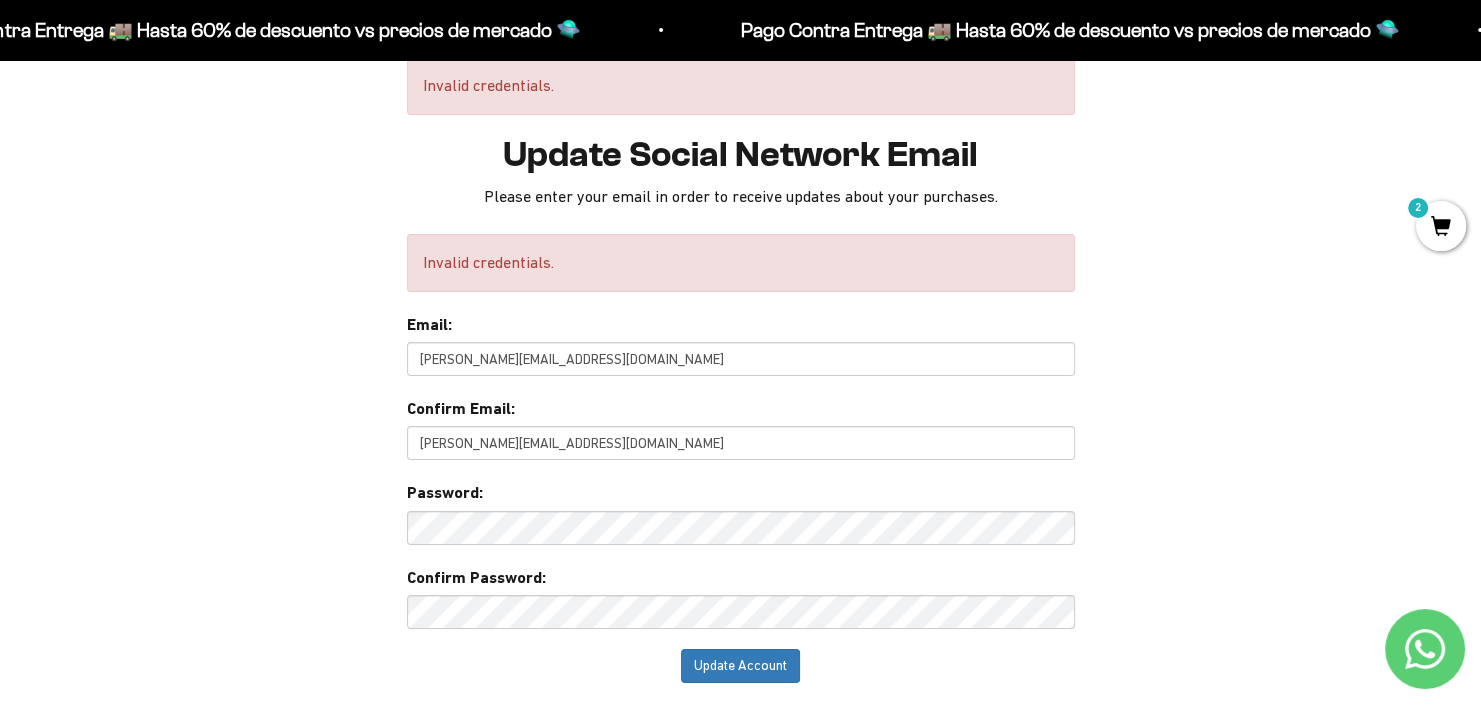 scroll, scrollTop: 168, scrollLeft: 0, axis: vertical 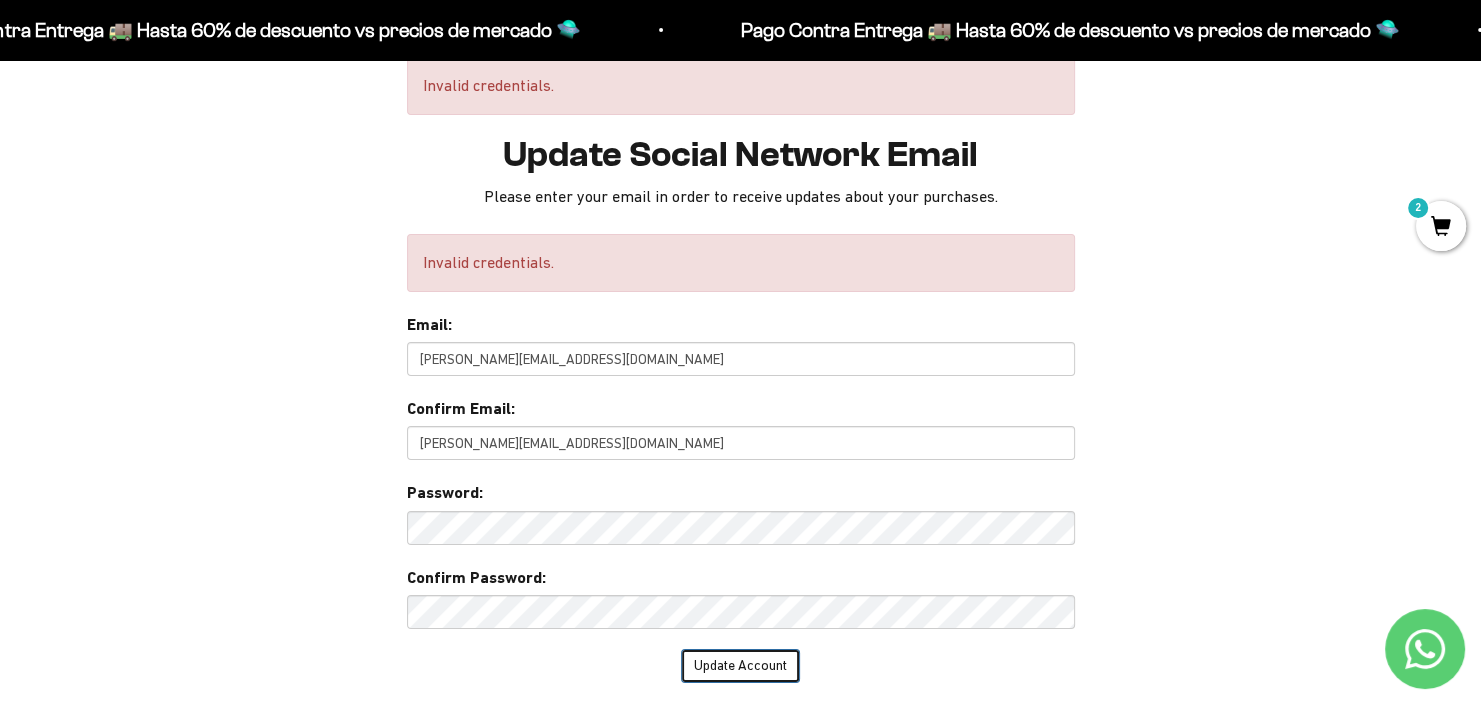 click on "Update Account" at bounding box center (740, 666) 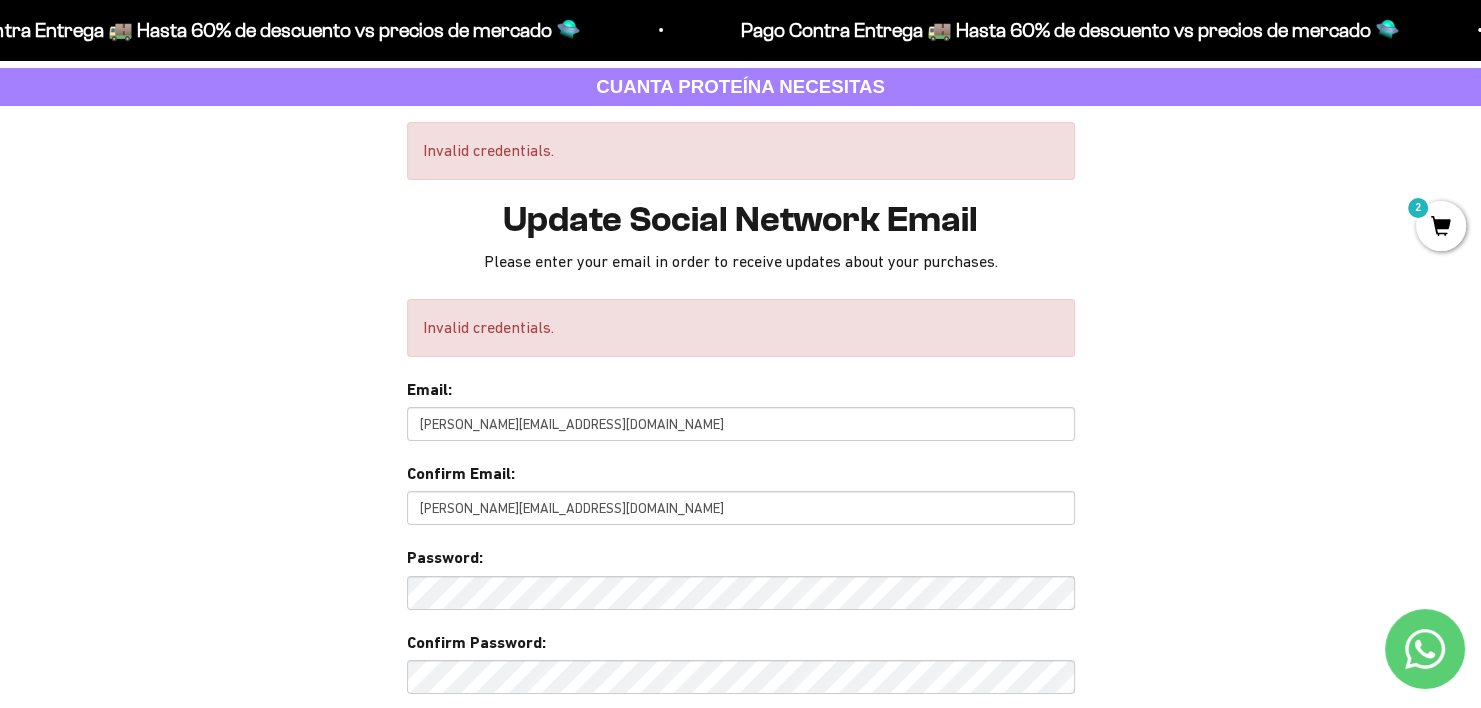 scroll, scrollTop: 0, scrollLeft: 0, axis: both 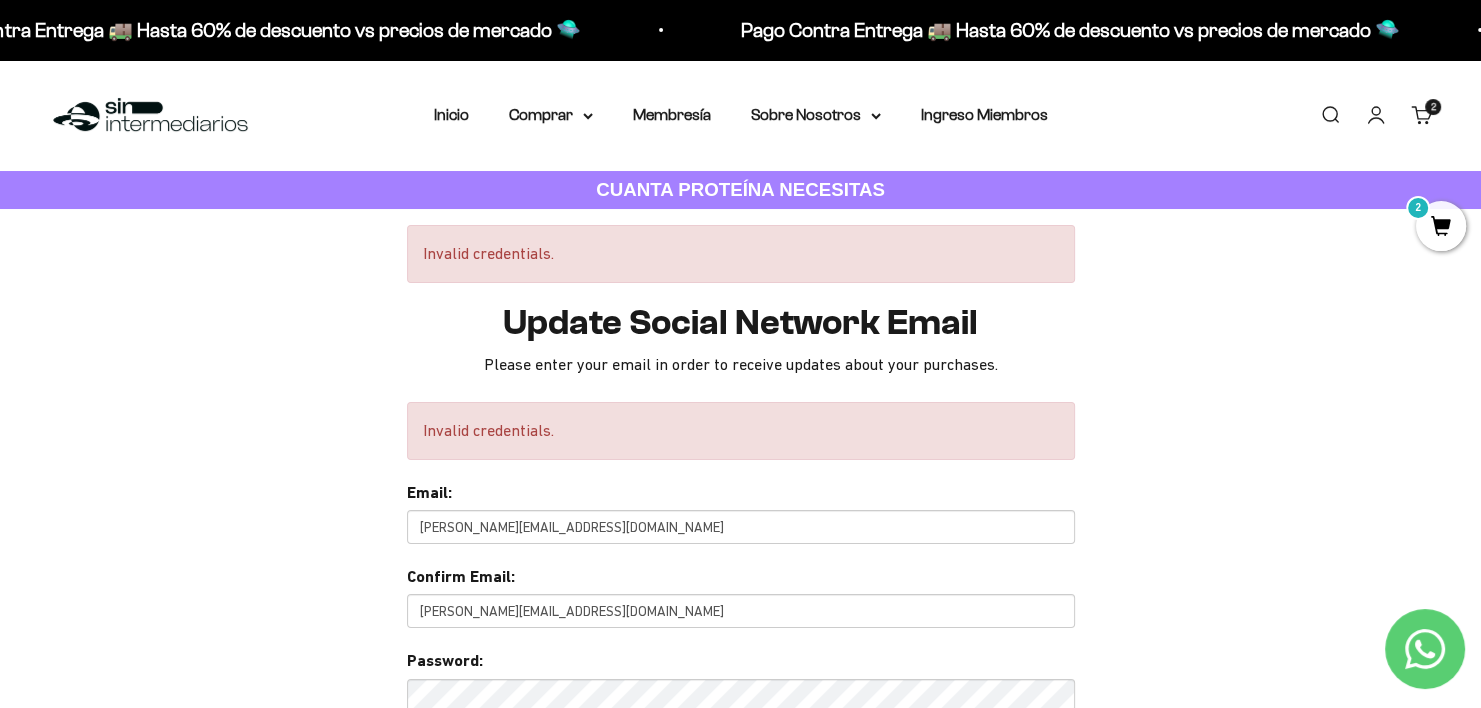 click on "2" at bounding box center [1441, 226] 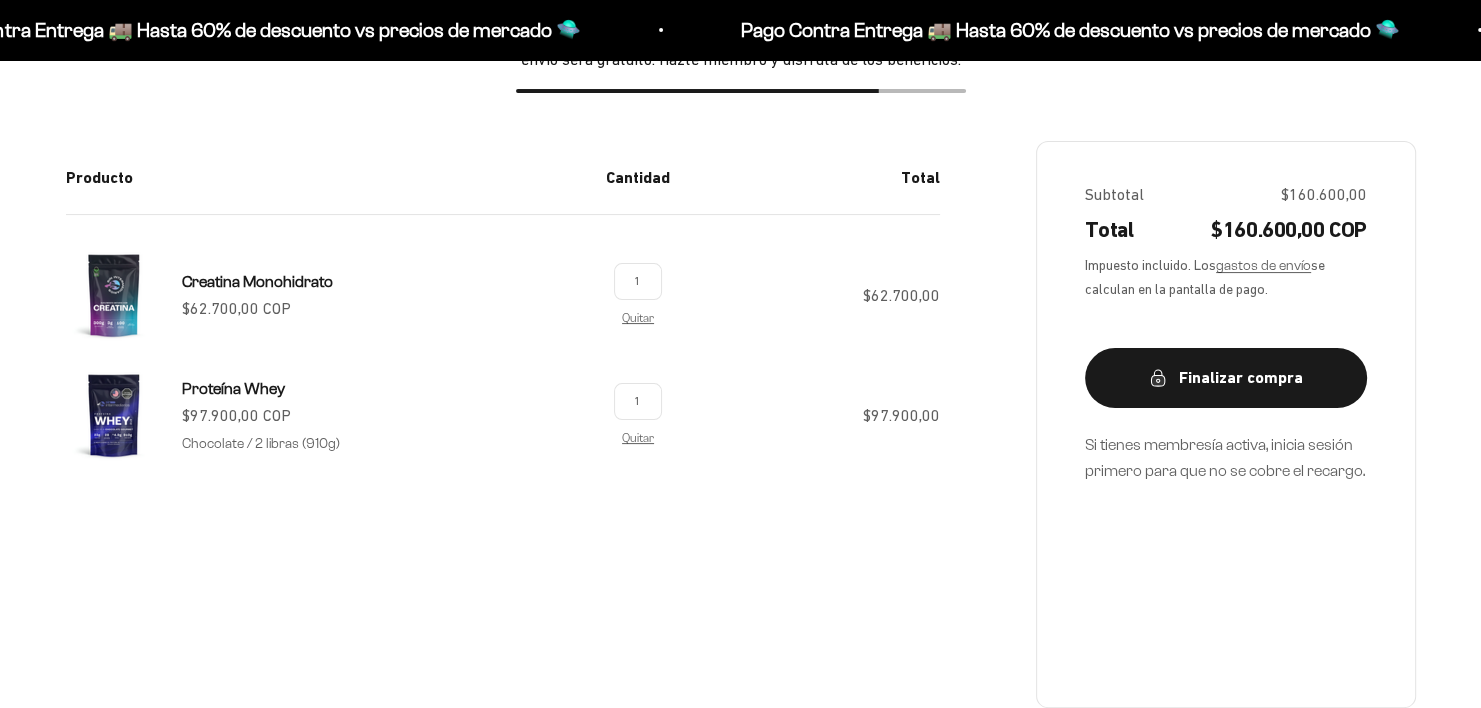 scroll, scrollTop: 219, scrollLeft: 0, axis: vertical 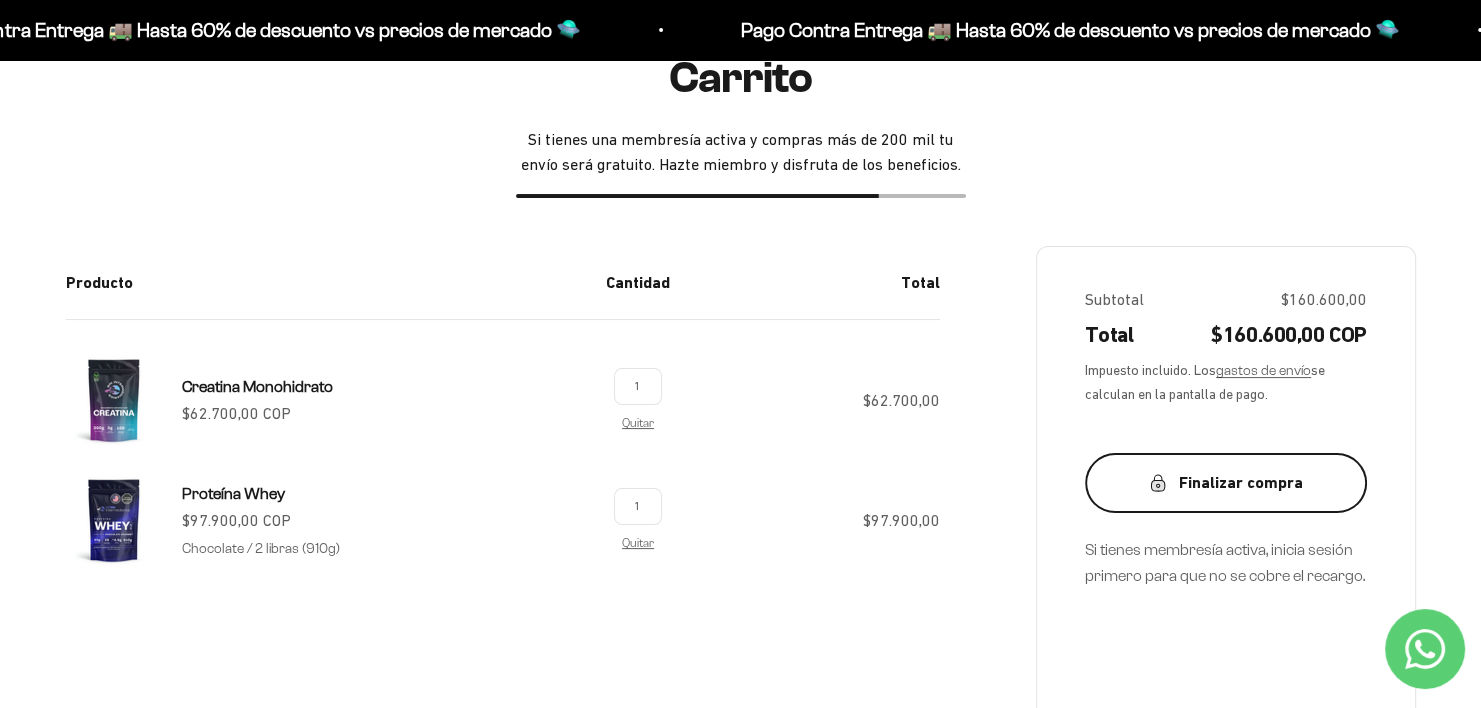 click on "Finalizar compra" at bounding box center [1226, 483] 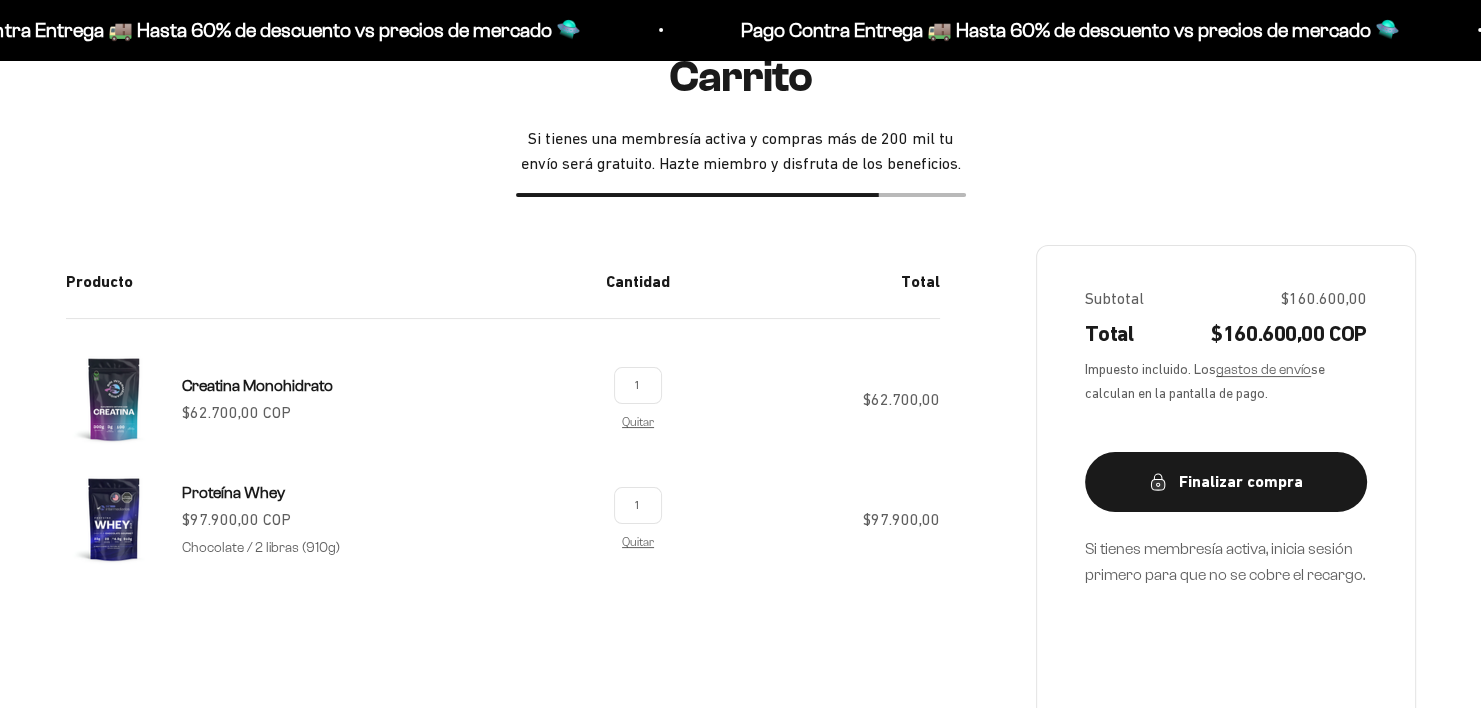 scroll, scrollTop: 220, scrollLeft: 0, axis: vertical 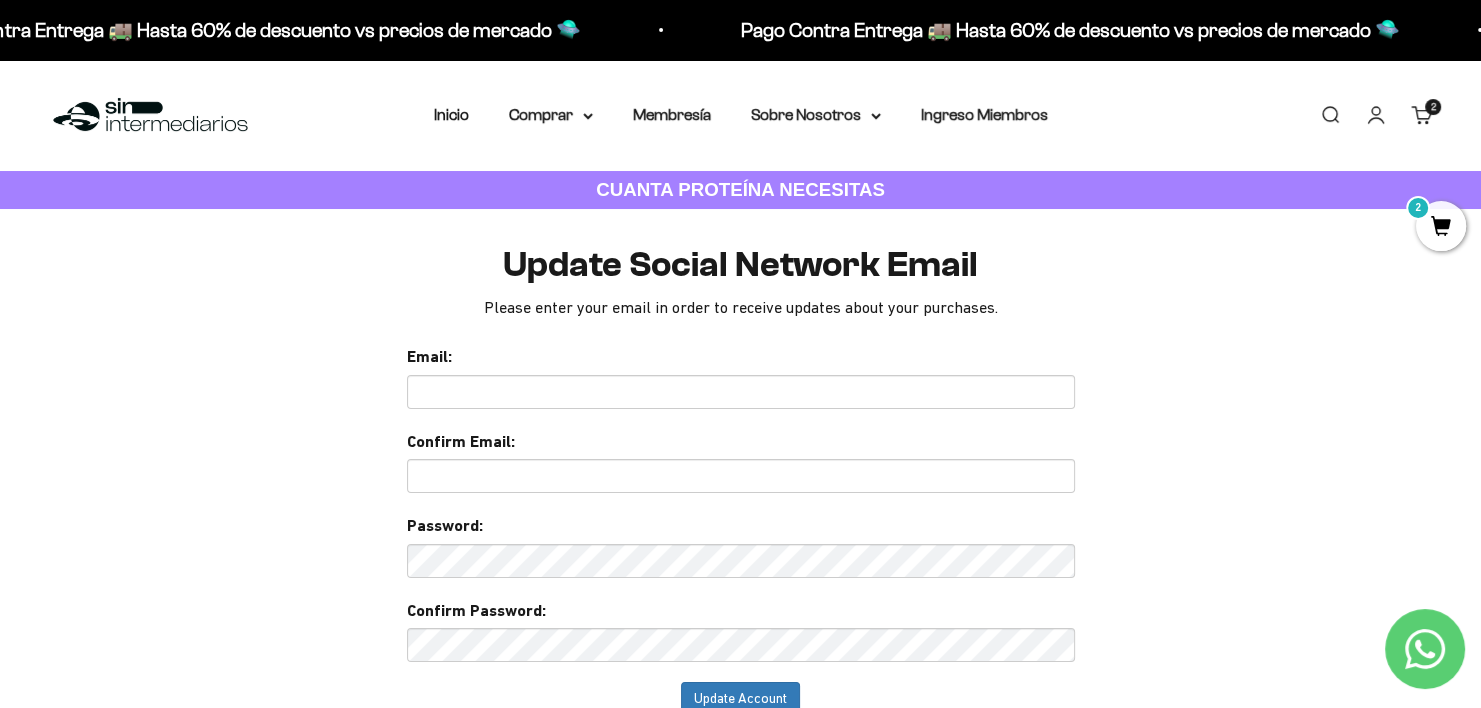 click 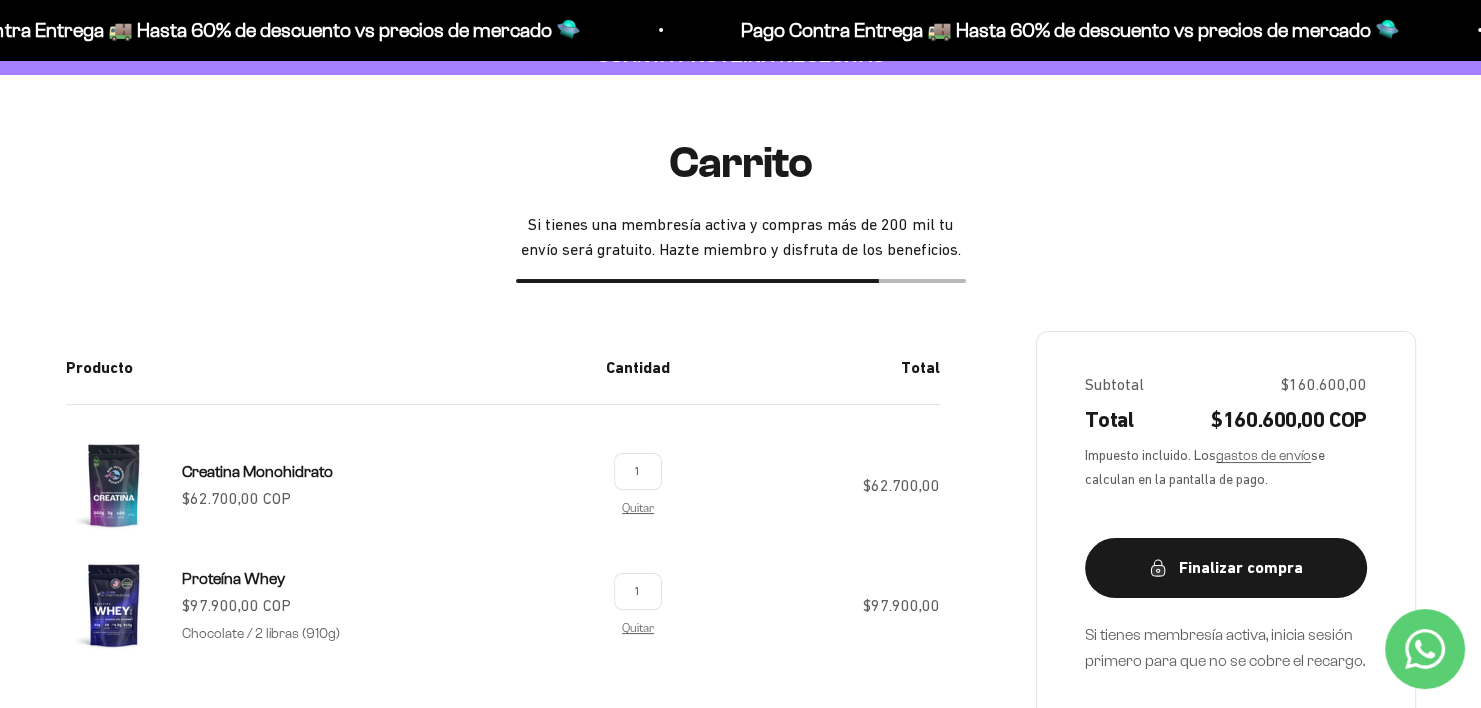 scroll, scrollTop: 130, scrollLeft: 0, axis: vertical 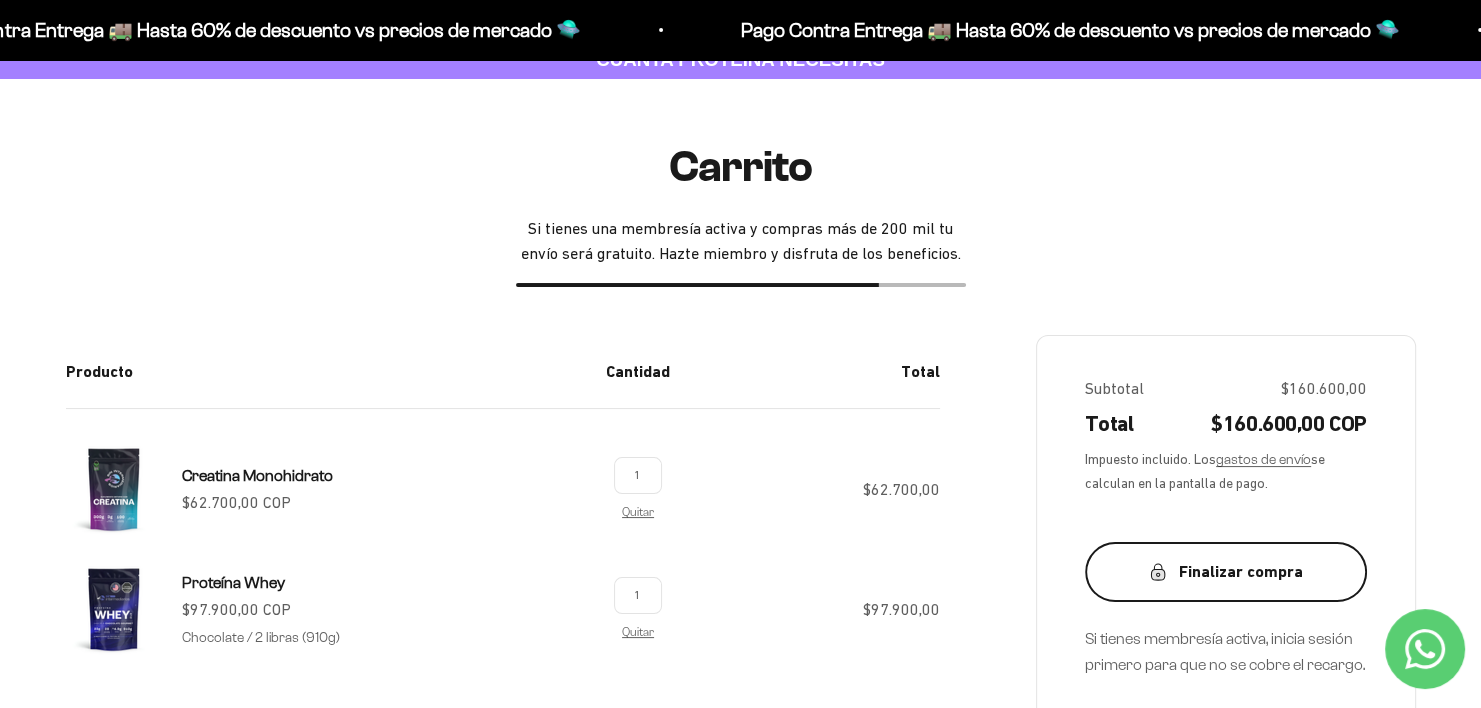 click on "Finalizar compra" at bounding box center [1226, 572] 